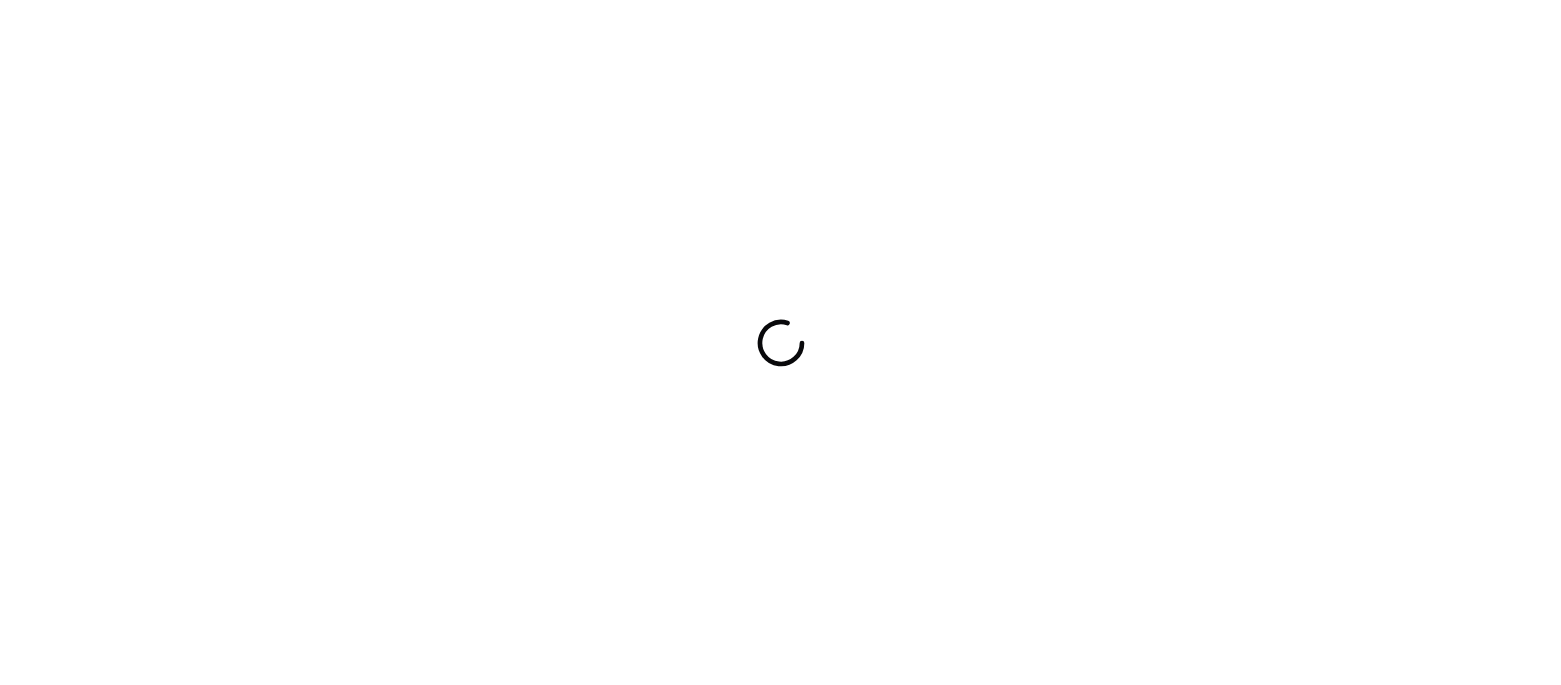 scroll, scrollTop: 0, scrollLeft: 0, axis: both 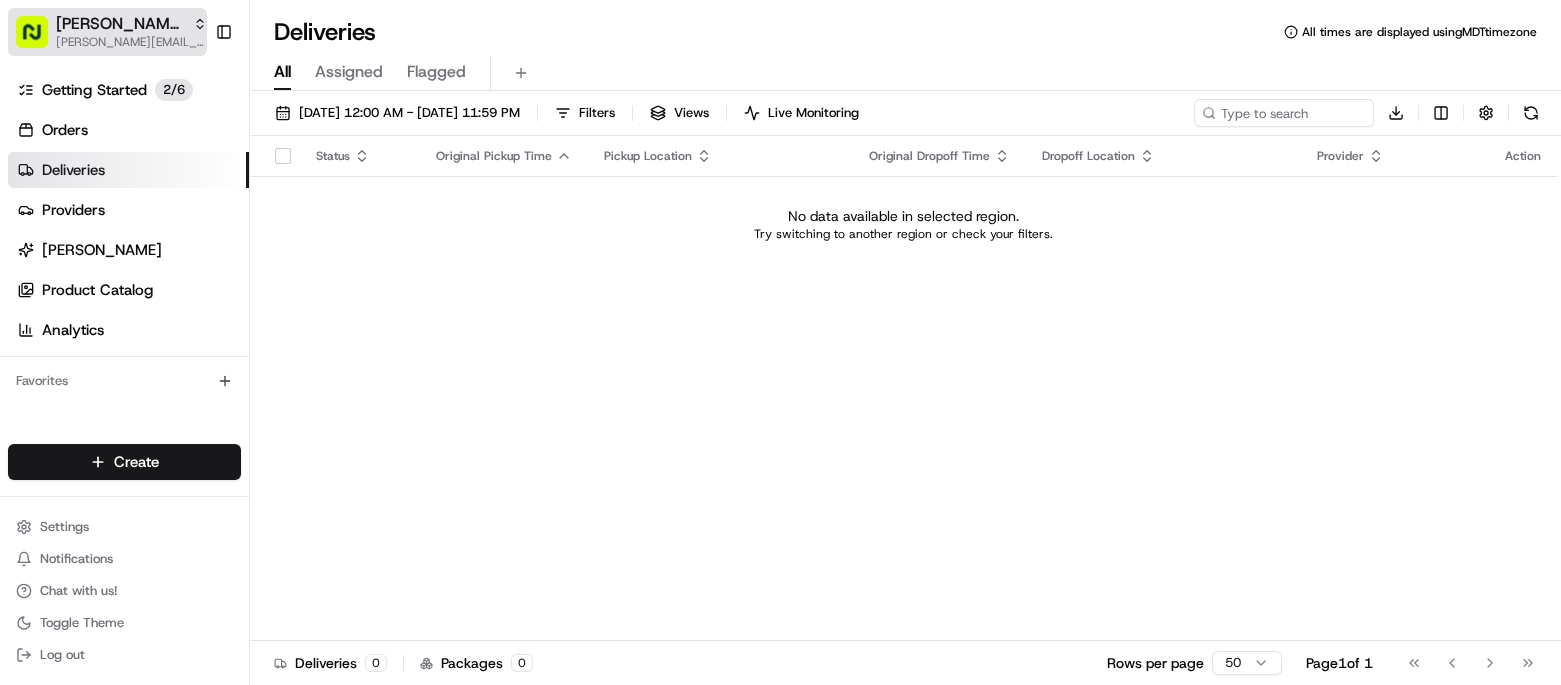 click on "Nash Demo Store" at bounding box center (120, 24) 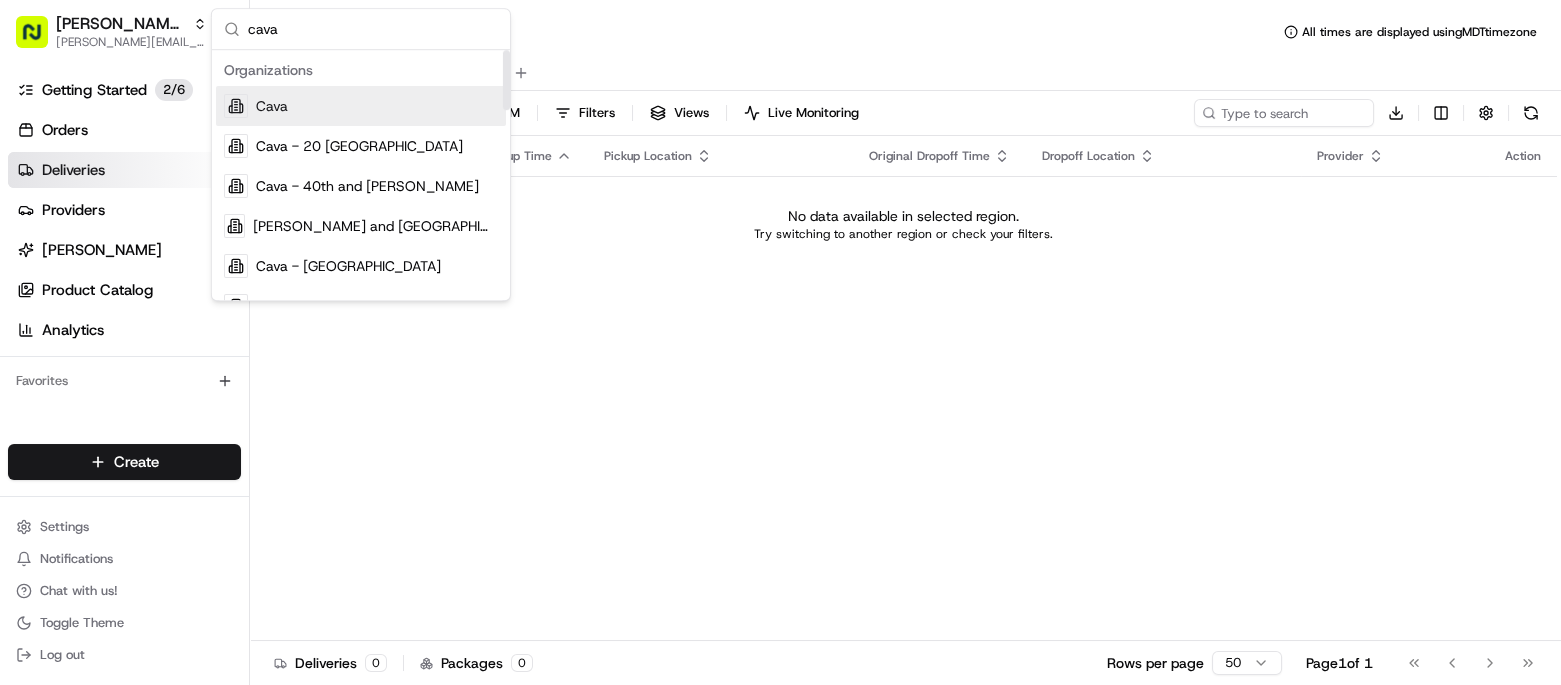 type on "cava" 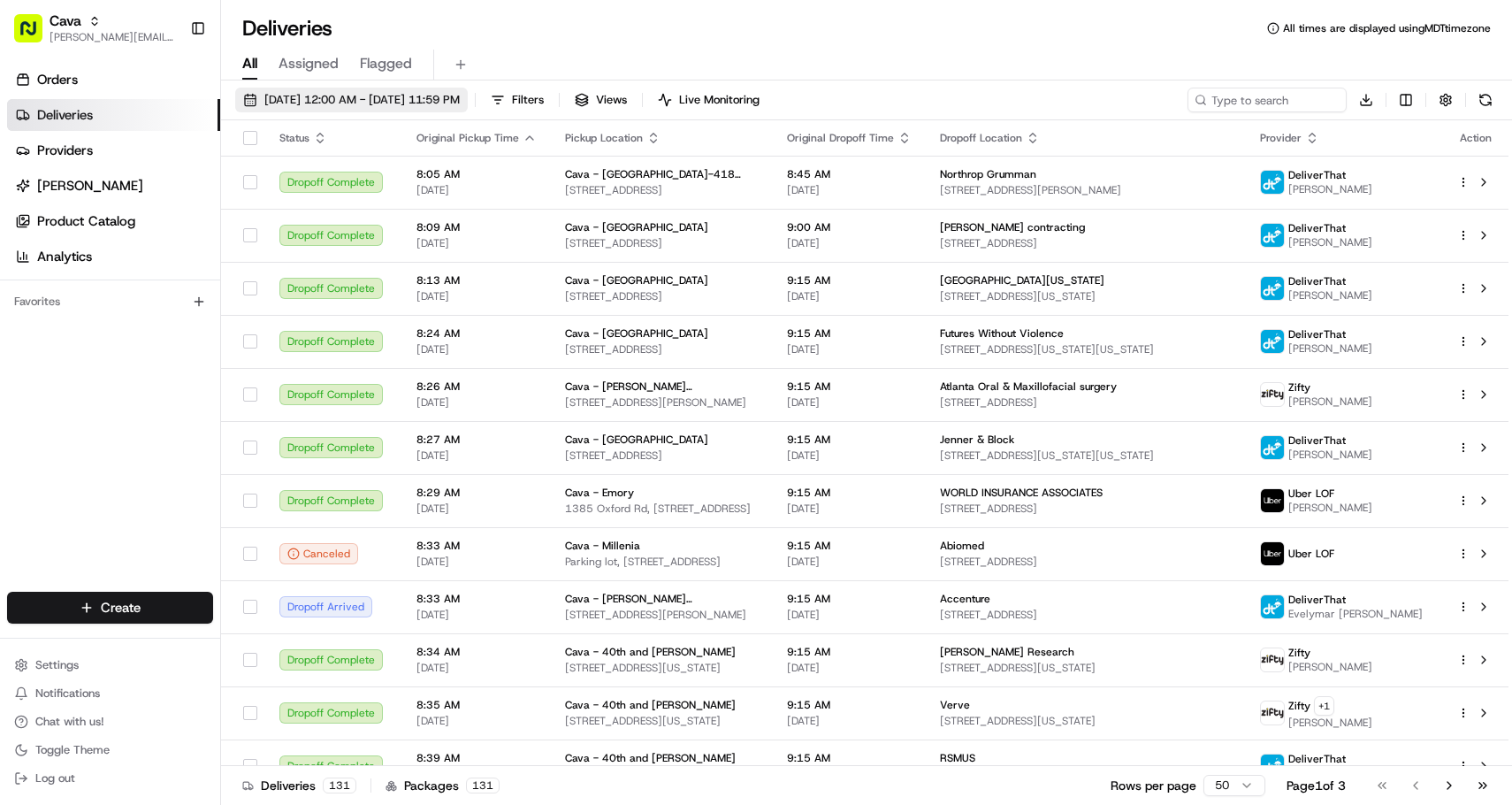 click on "[DATE] 12:00 AM - [DATE] 11:59 PM" at bounding box center [362, 100] 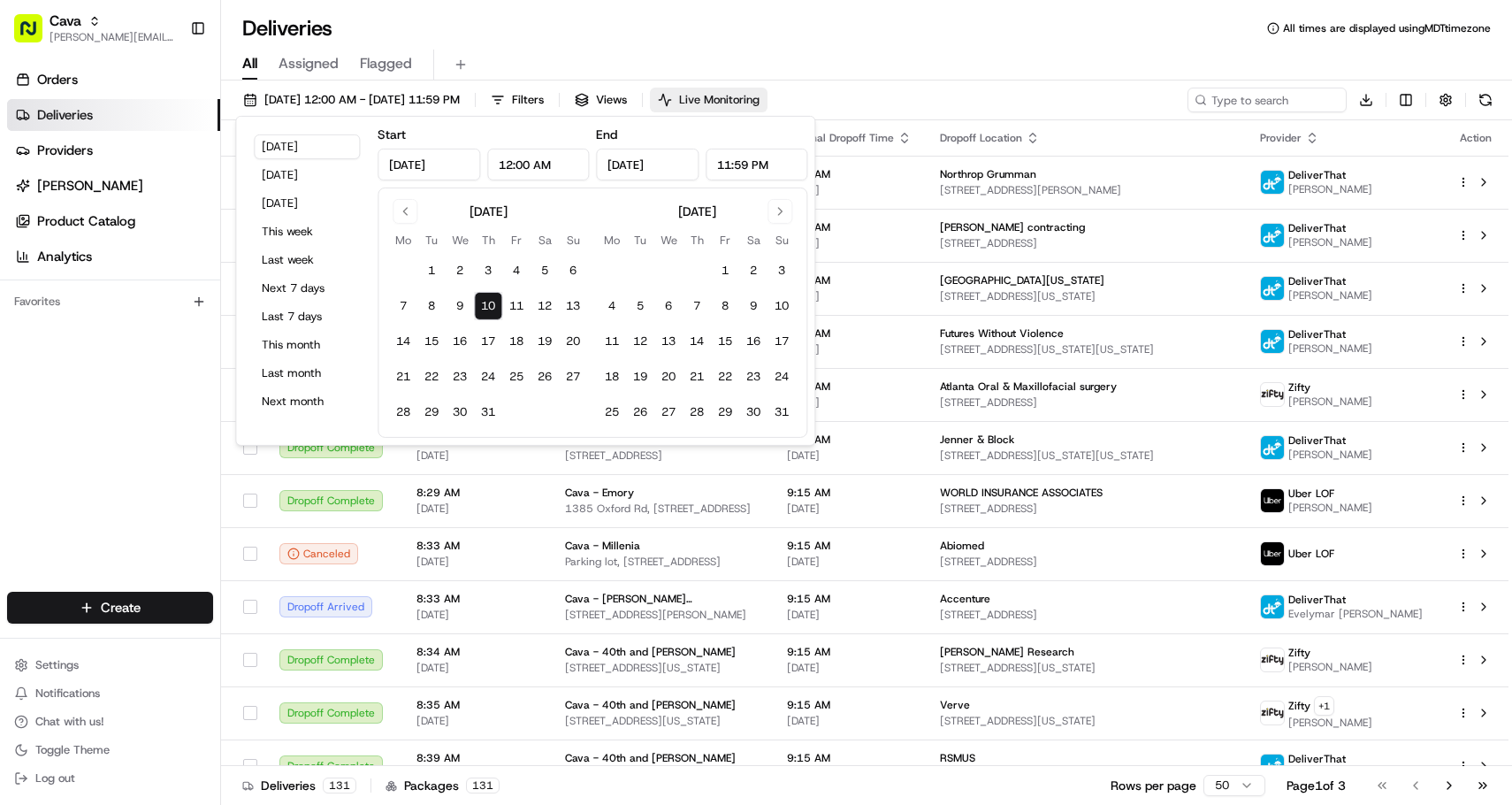 click on "Live Monitoring" at bounding box center [719, 100] 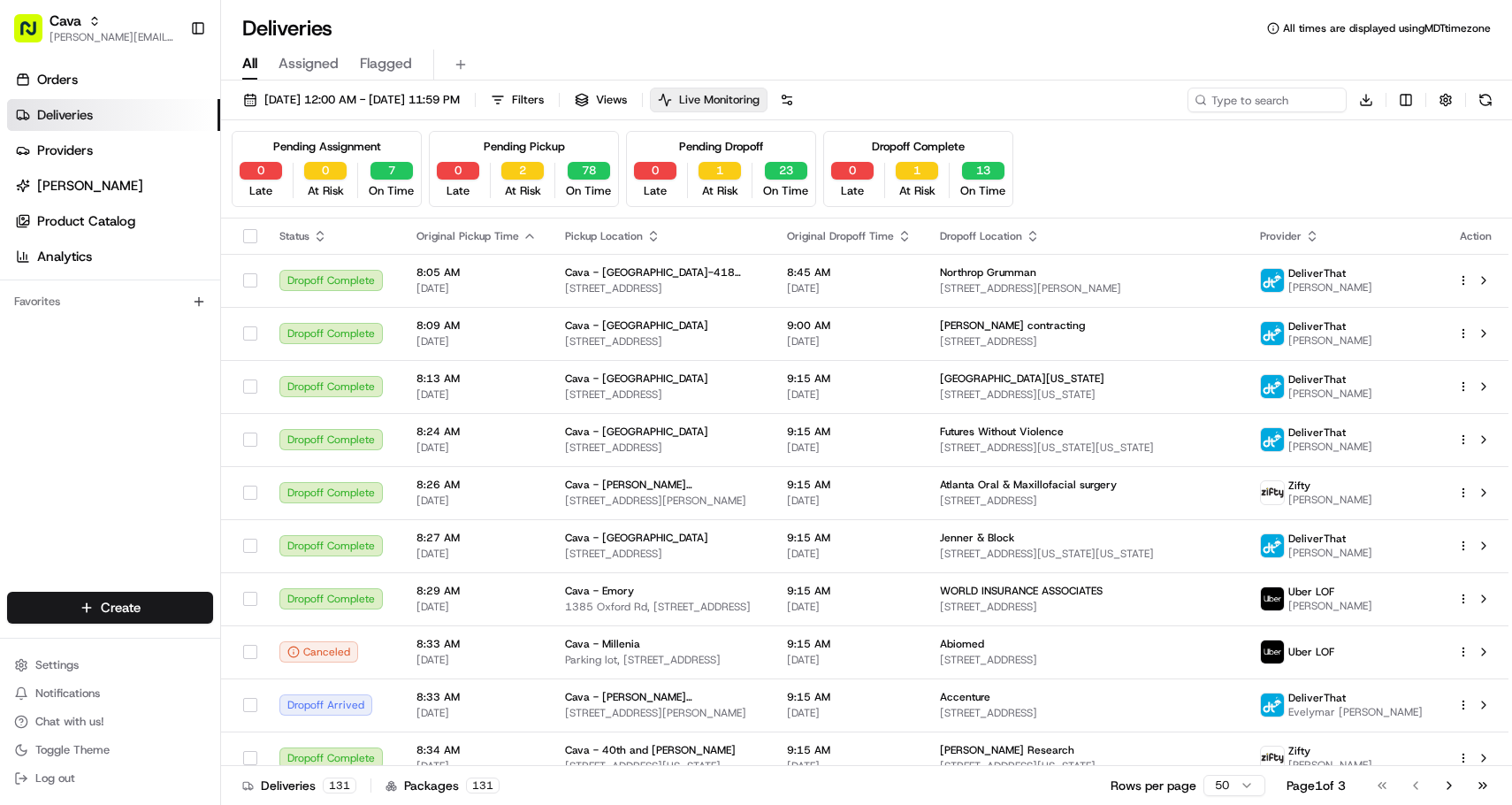 click on "Live Monitoring" at bounding box center (719, 100) 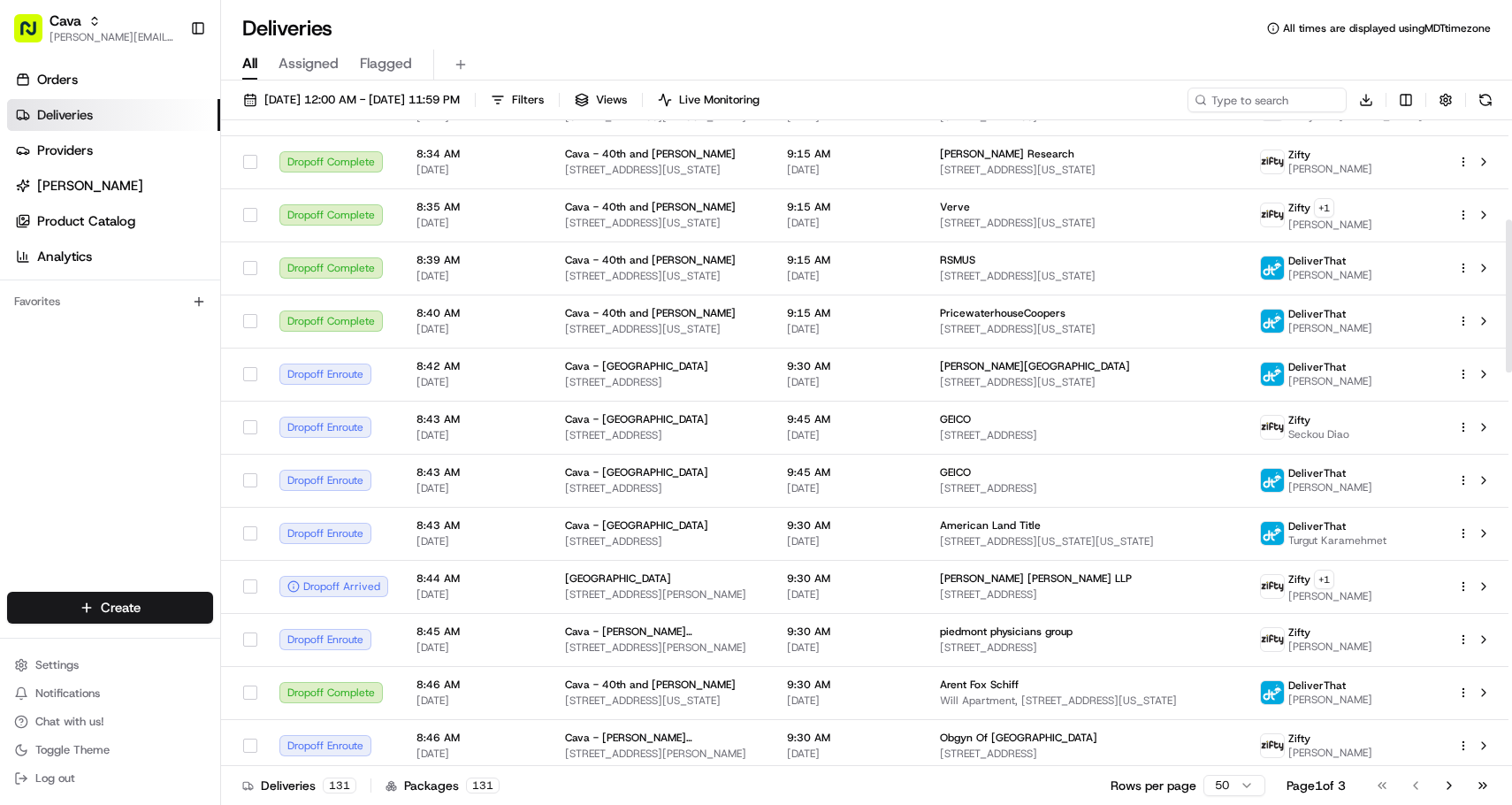 scroll, scrollTop: 0, scrollLeft: 0, axis: both 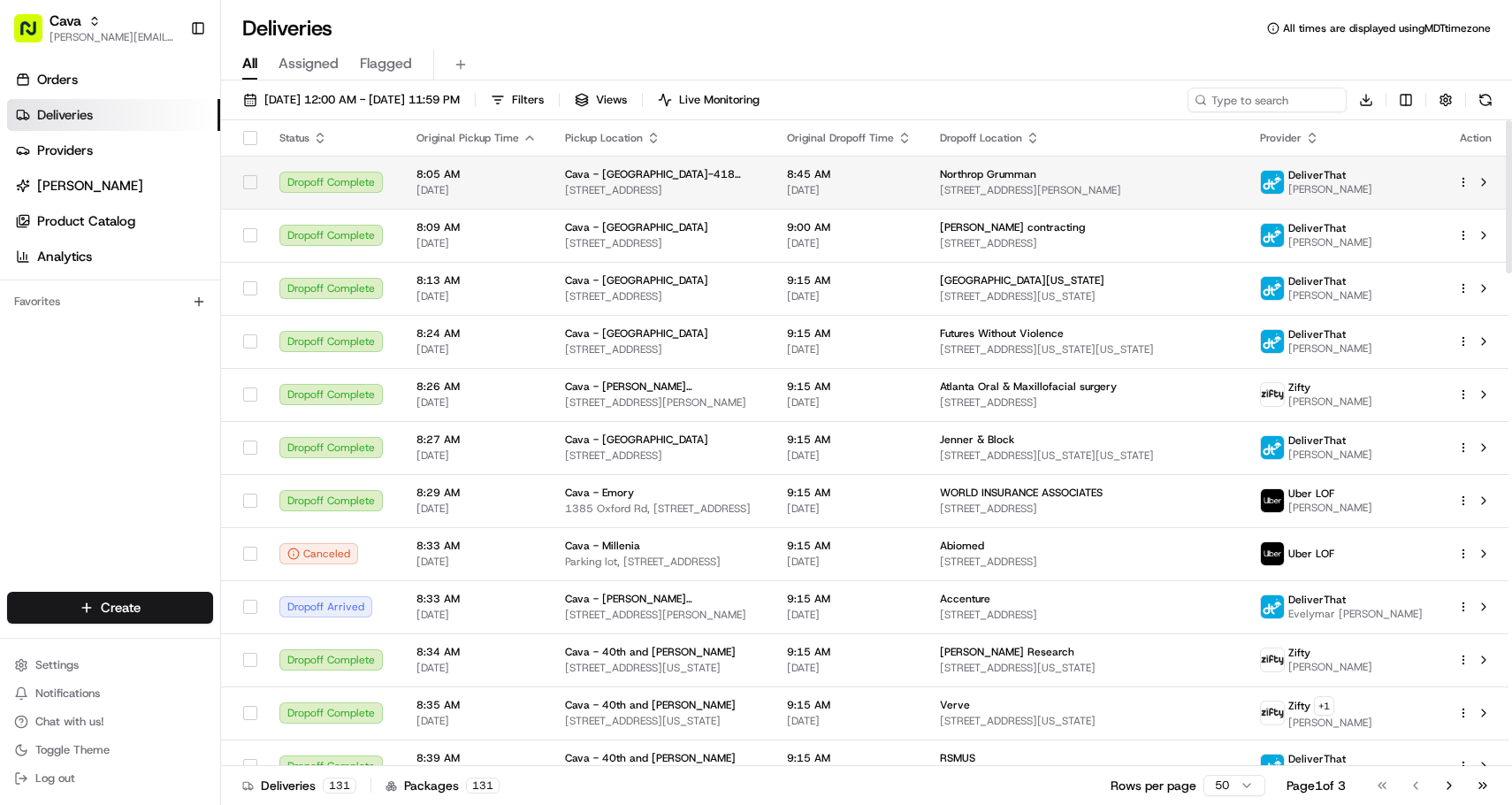 click on "07/10/2025" at bounding box center [849, 190] 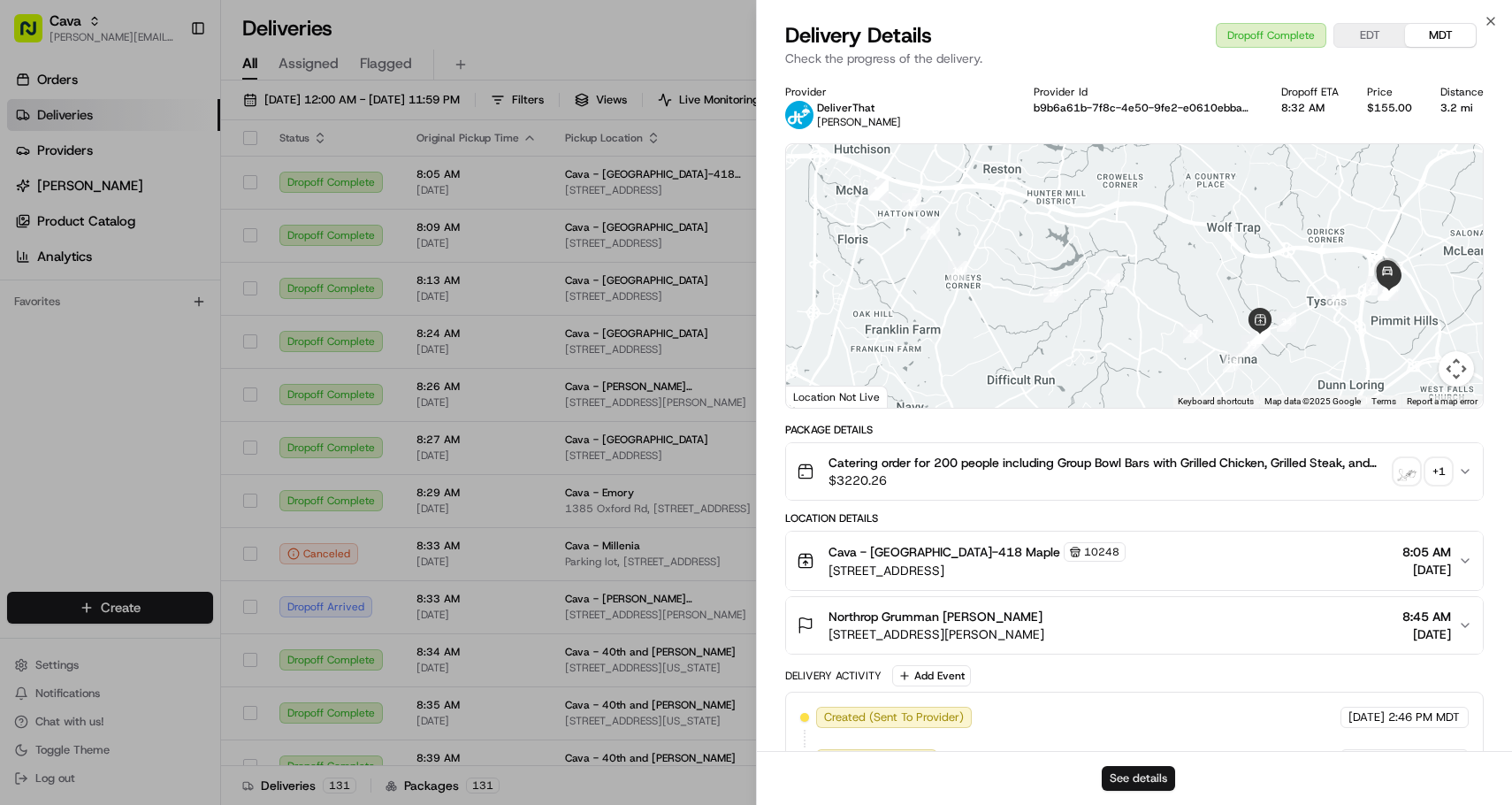 click on "See details" at bounding box center (1138, 778) 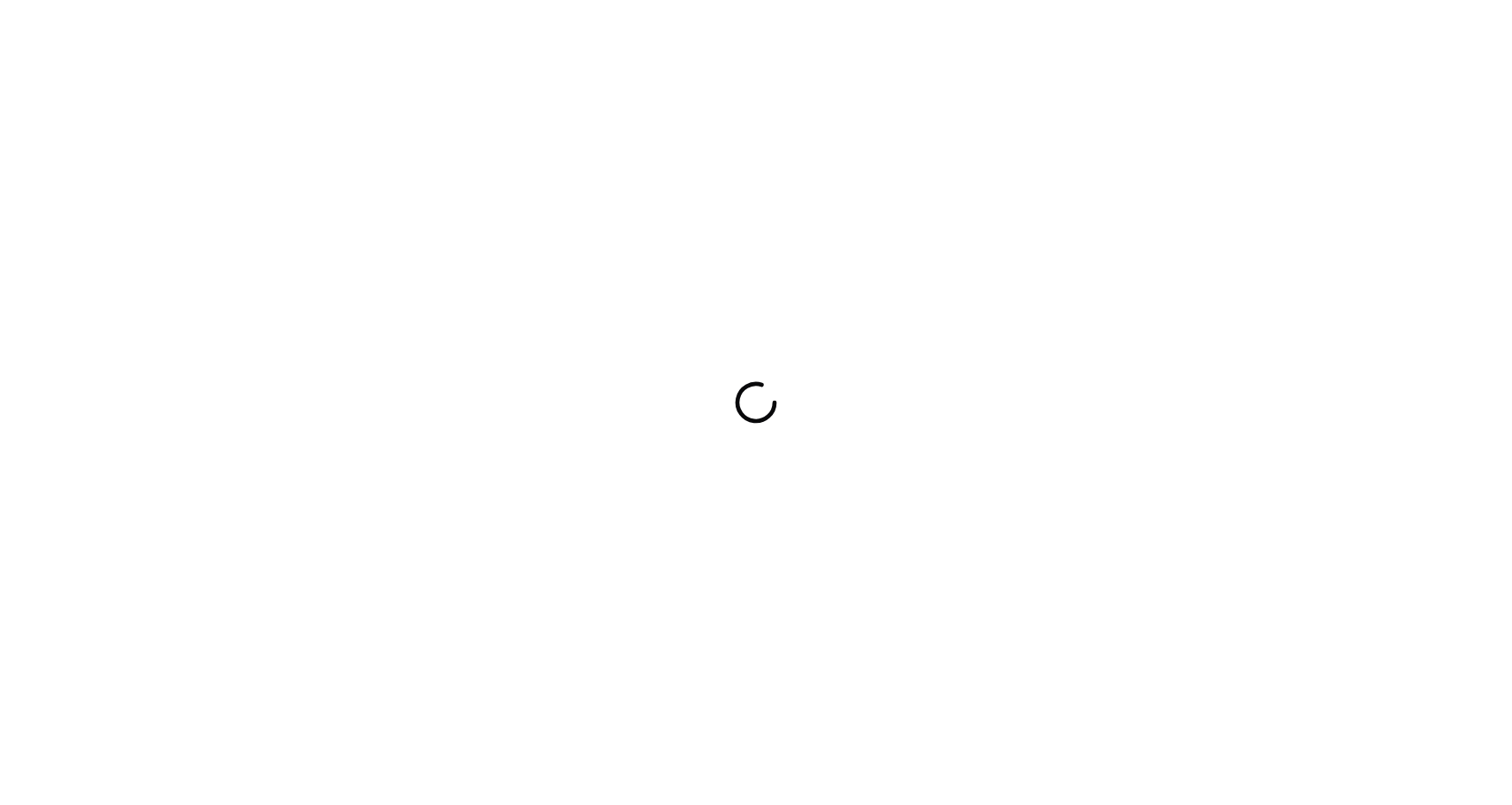 scroll, scrollTop: 0, scrollLeft: 0, axis: both 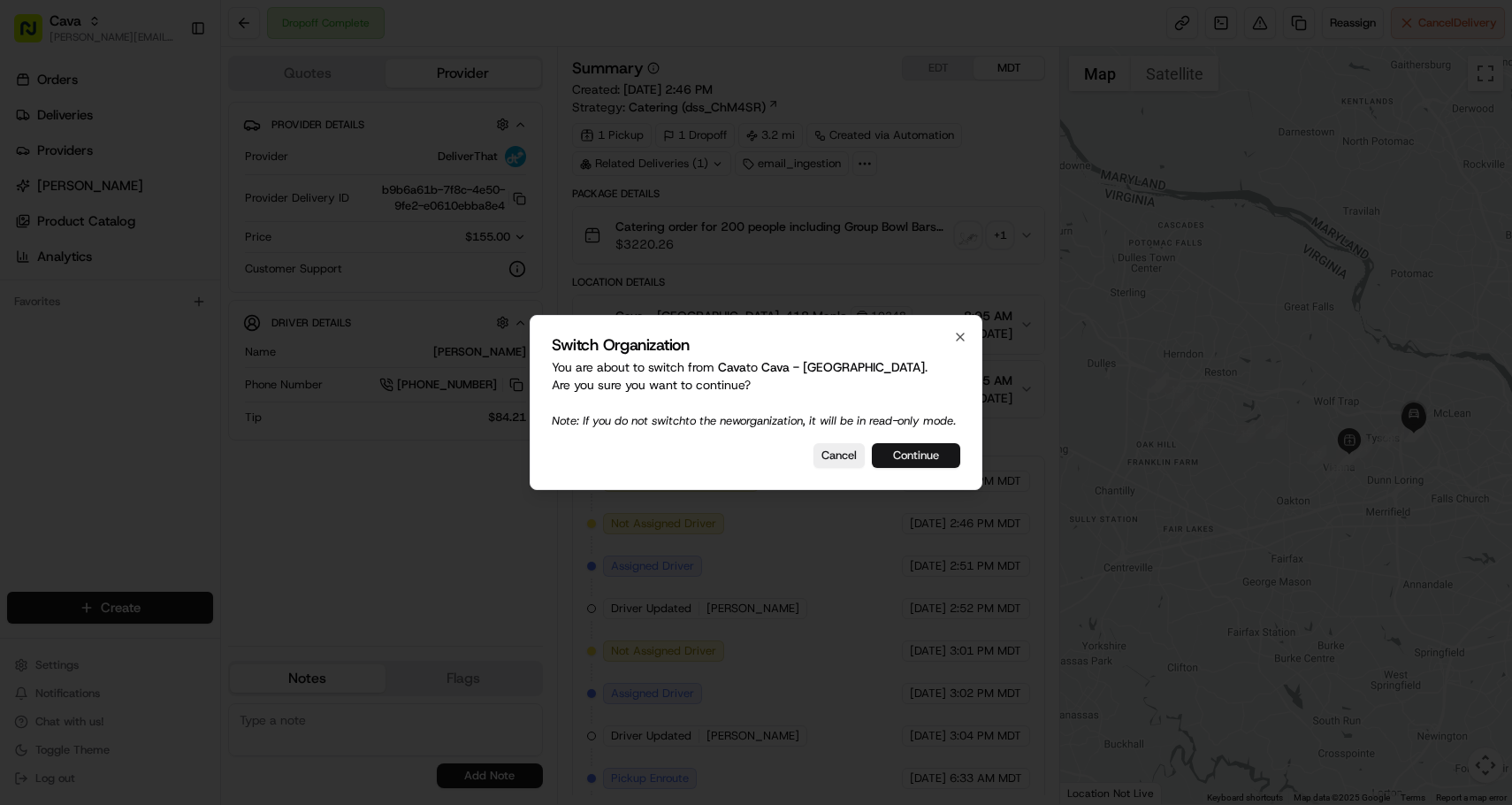 click on "Continue" at bounding box center (916, 456) 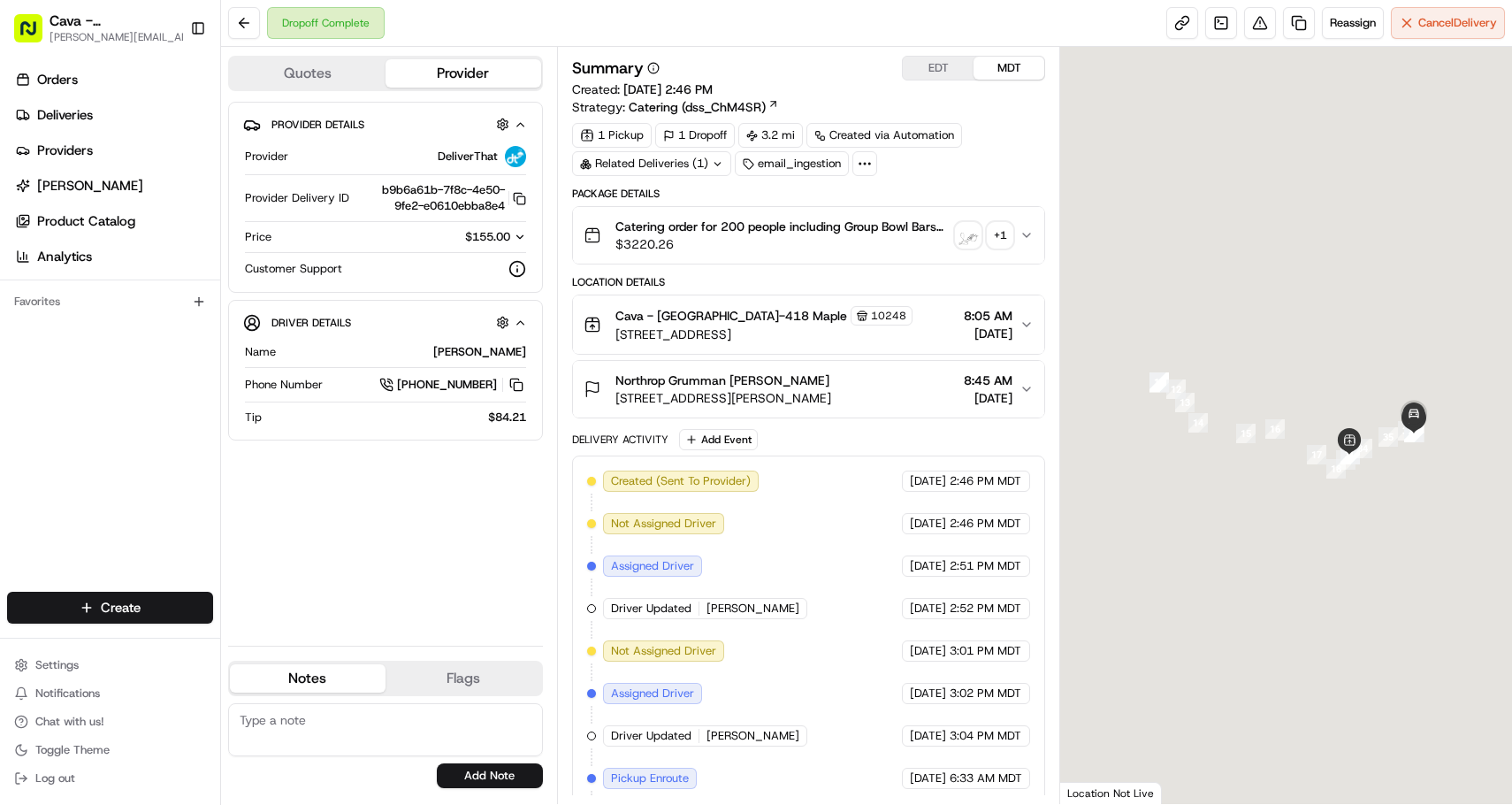 scroll, scrollTop: 0, scrollLeft: 0, axis: both 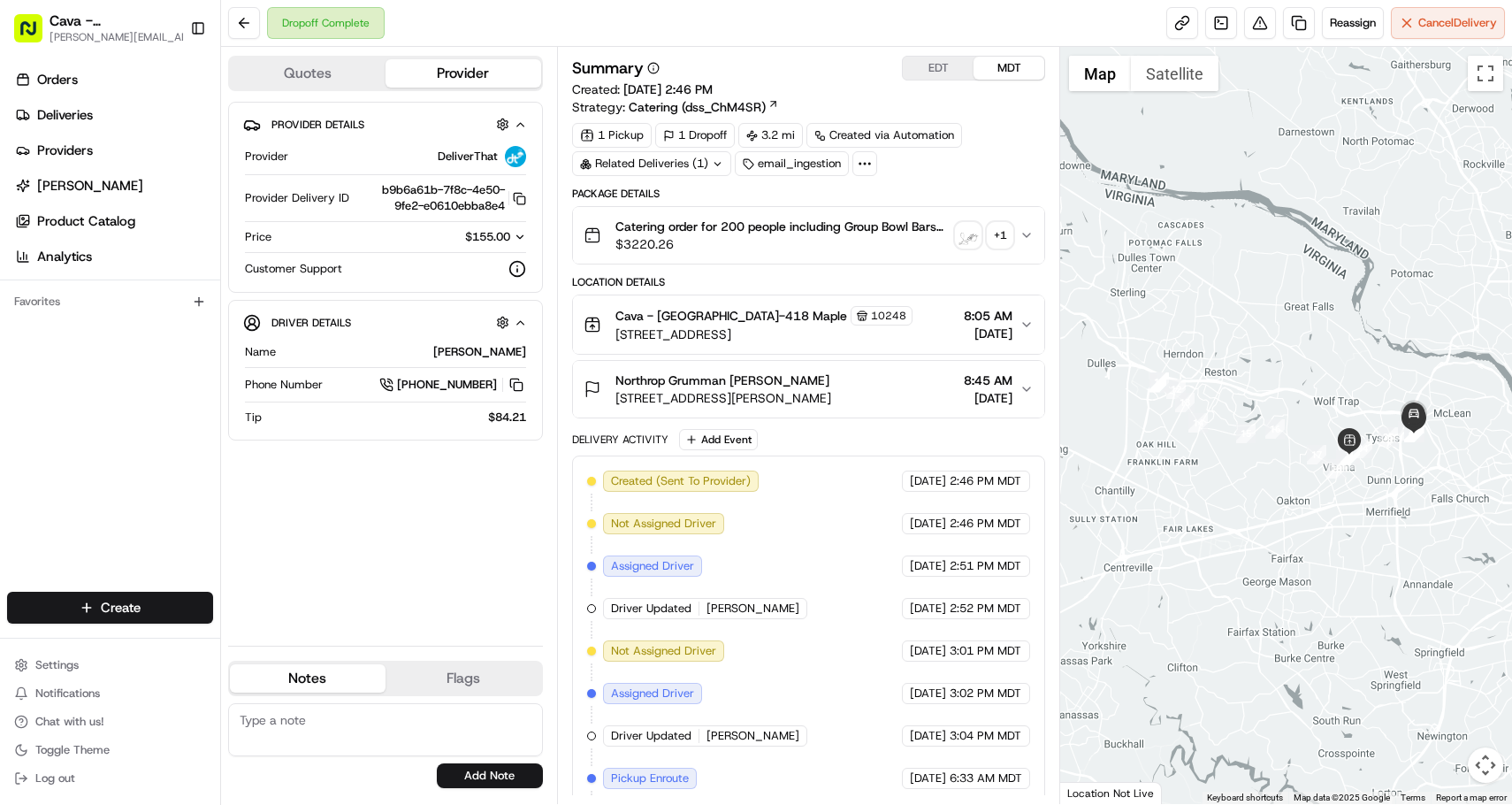 click on "[STREET_ADDRESS]" at bounding box center [764, 334] 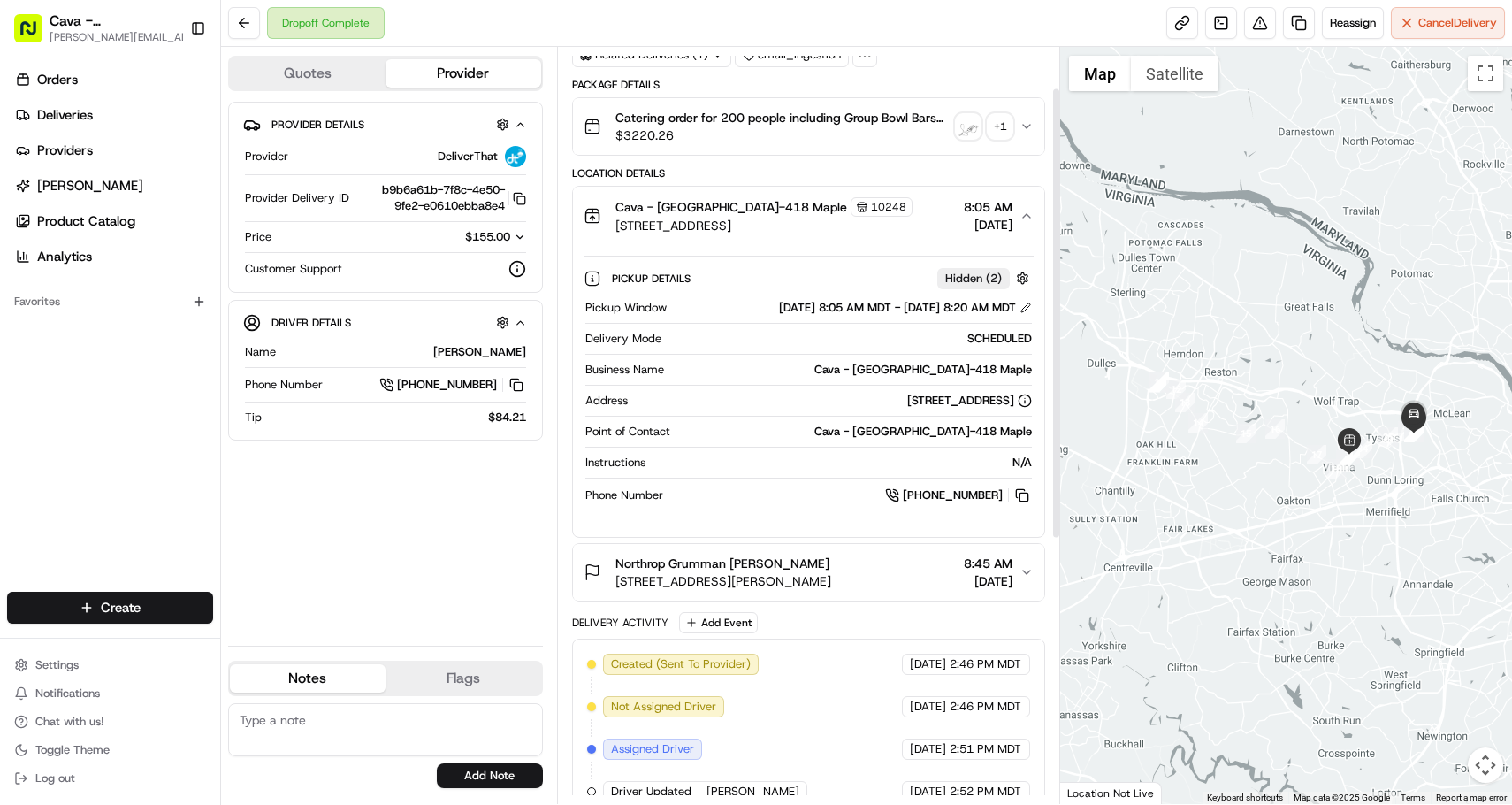 scroll, scrollTop: 113, scrollLeft: 0, axis: vertical 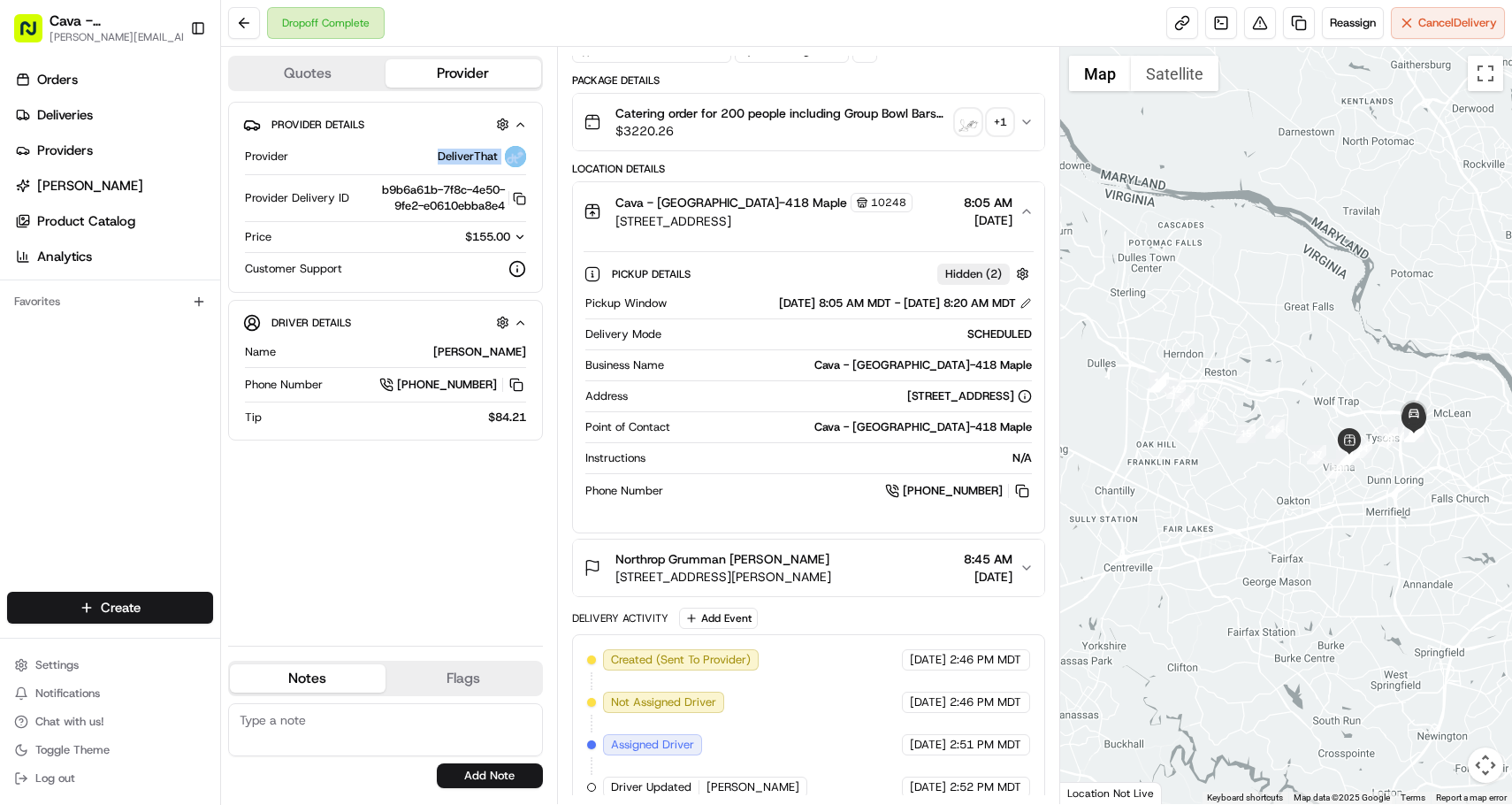 drag, startPoint x: 437, startPoint y: 160, endPoint x: 506, endPoint y: 165, distance: 69.18092 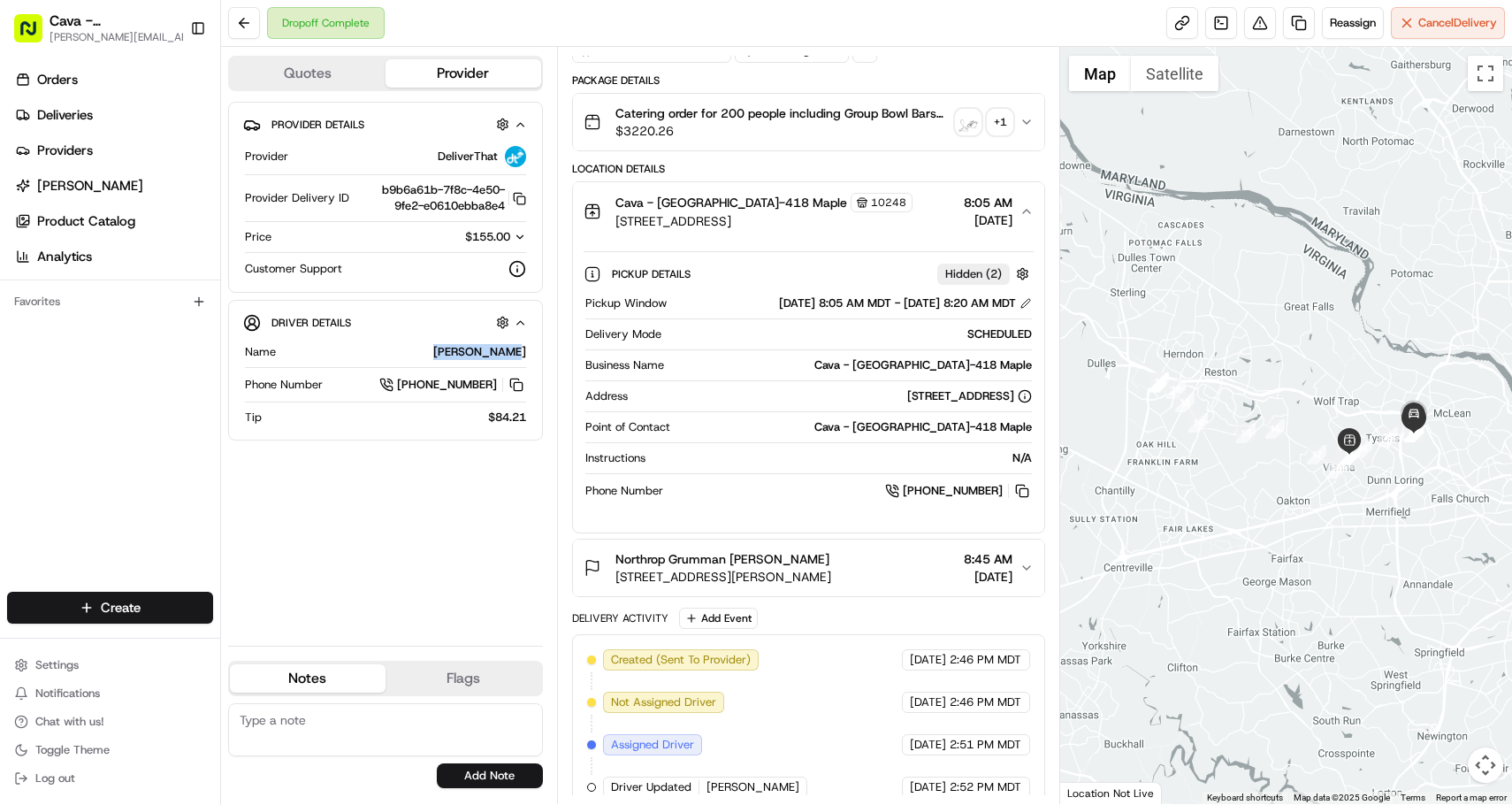 drag, startPoint x: 462, startPoint y: 350, endPoint x: 531, endPoint y: 351, distance: 69.00725 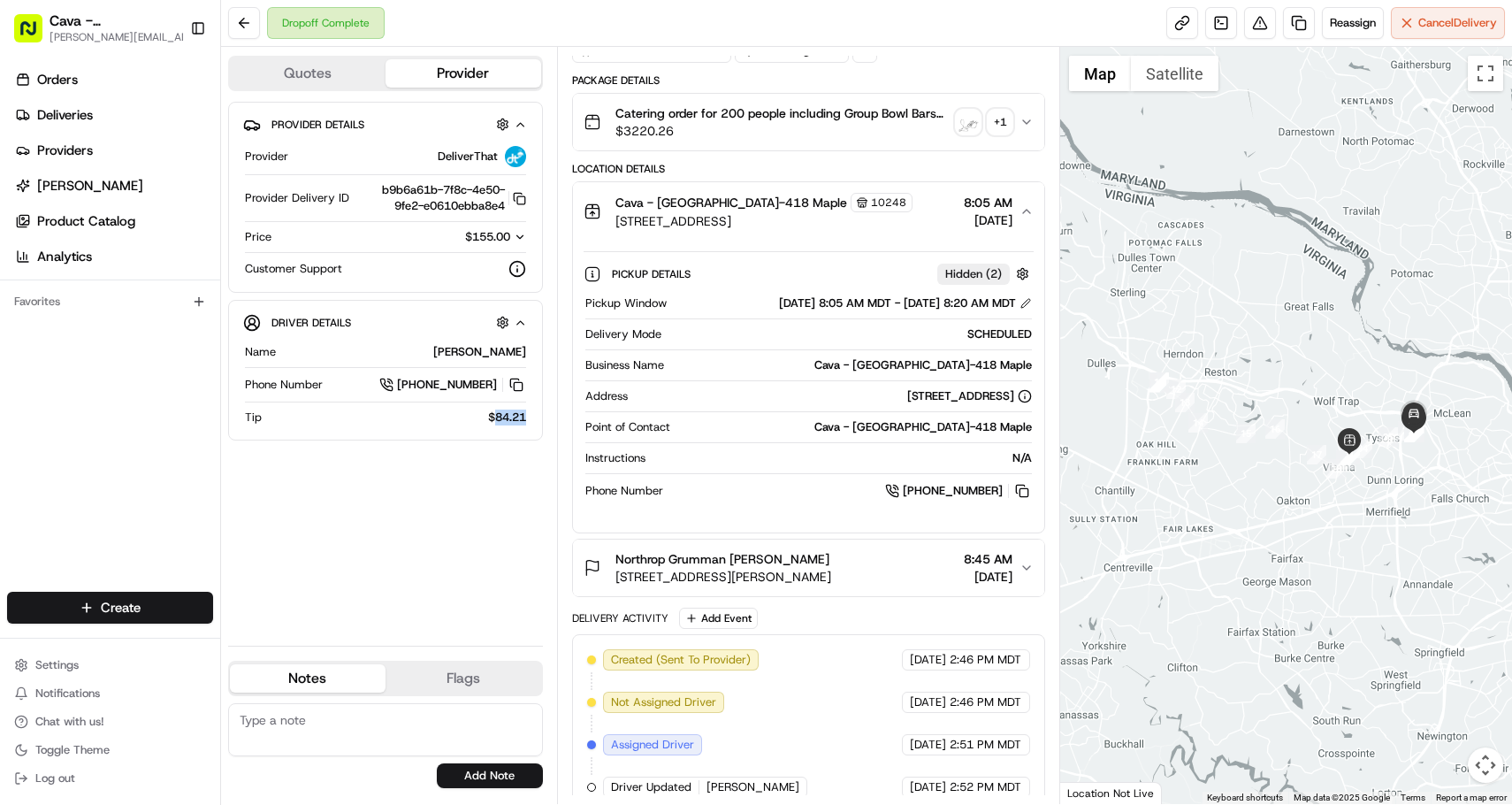 drag, startPoint x: 493, startPoint y: 416, endPoint x: 538, endPoint y: 413, distance: 45.099889 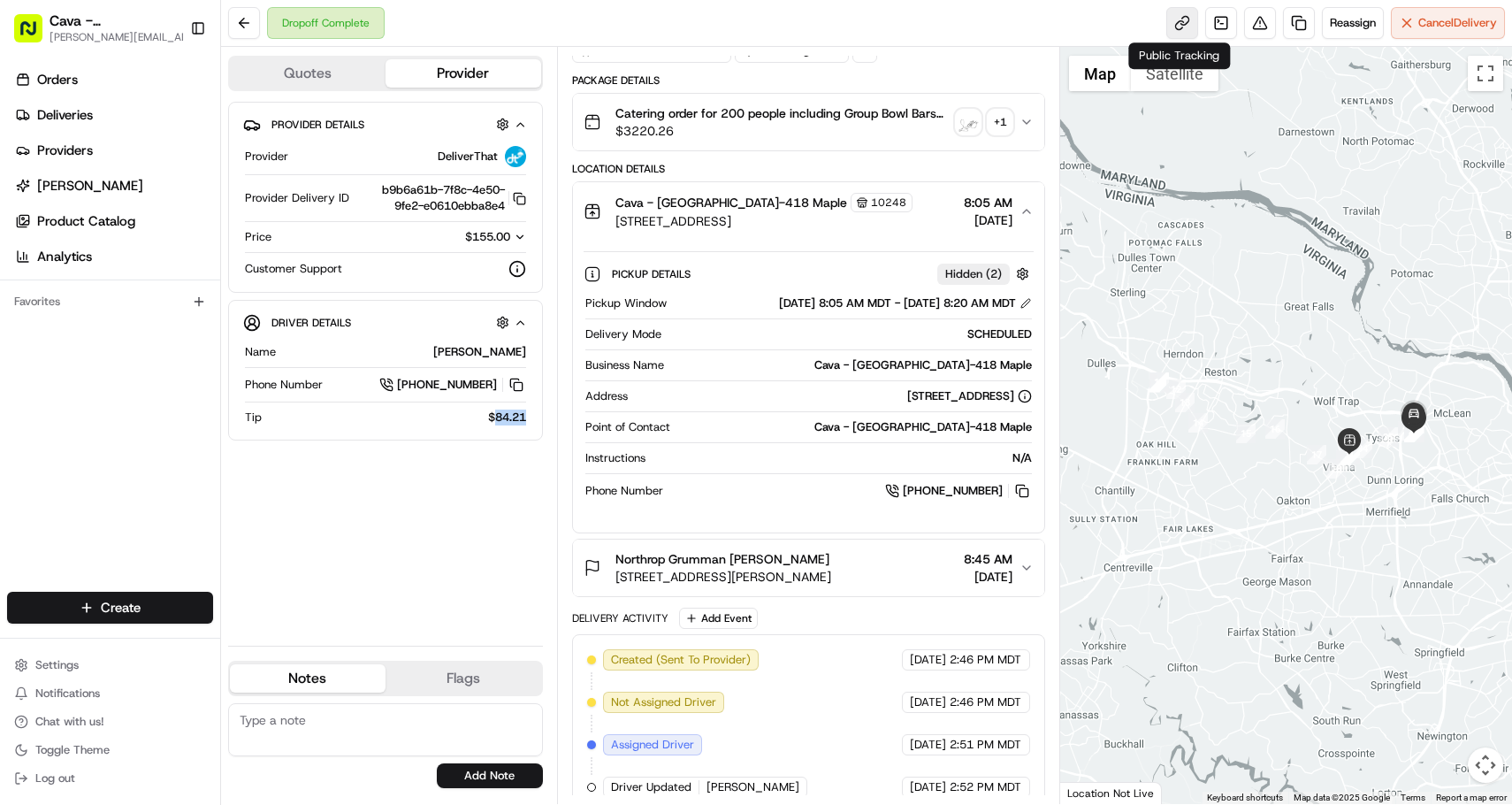 click at bounding box center [1182, 23] 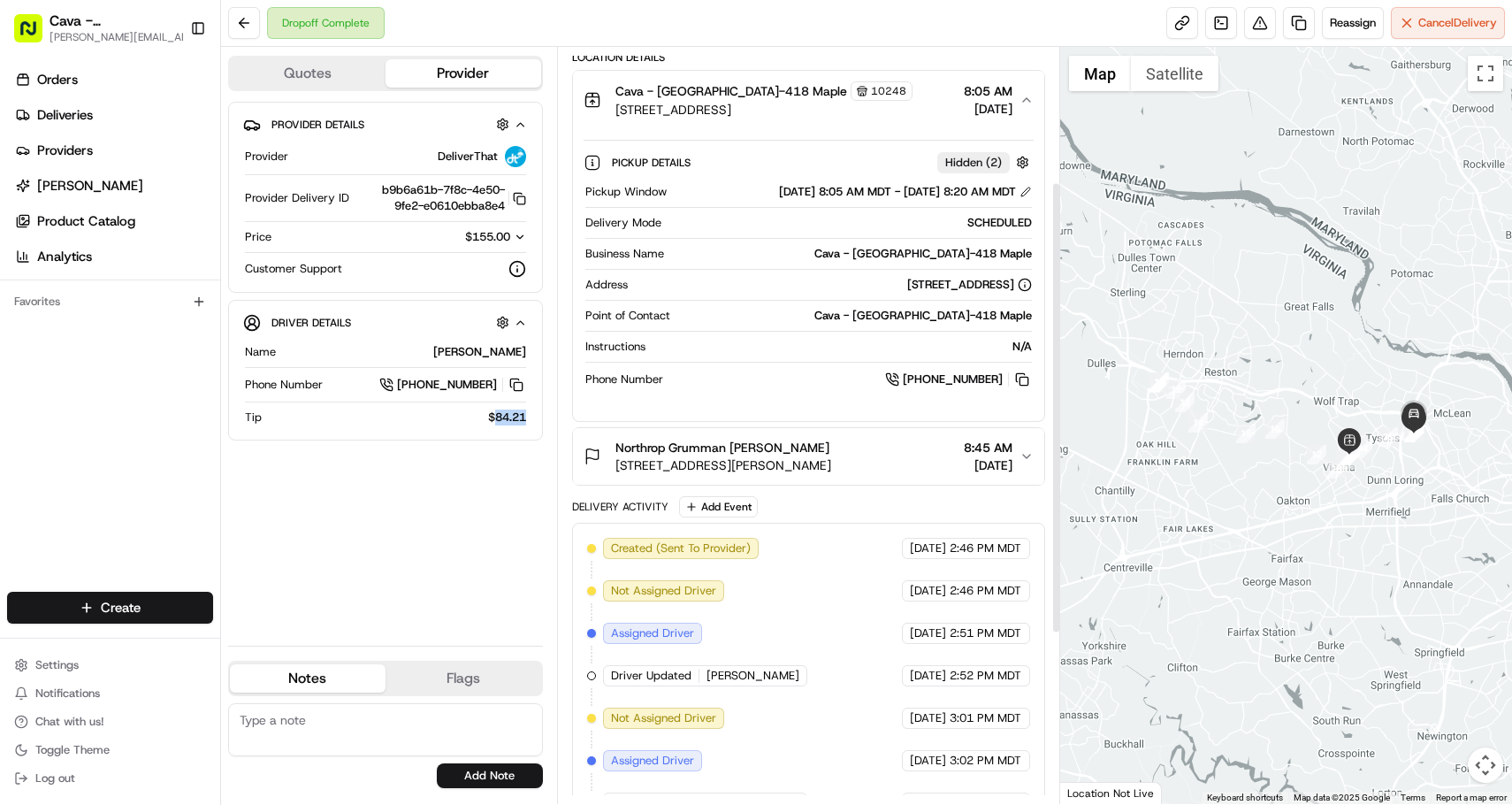scroll, scrollTop: 508, scrollLeft: 0, axis: vertical 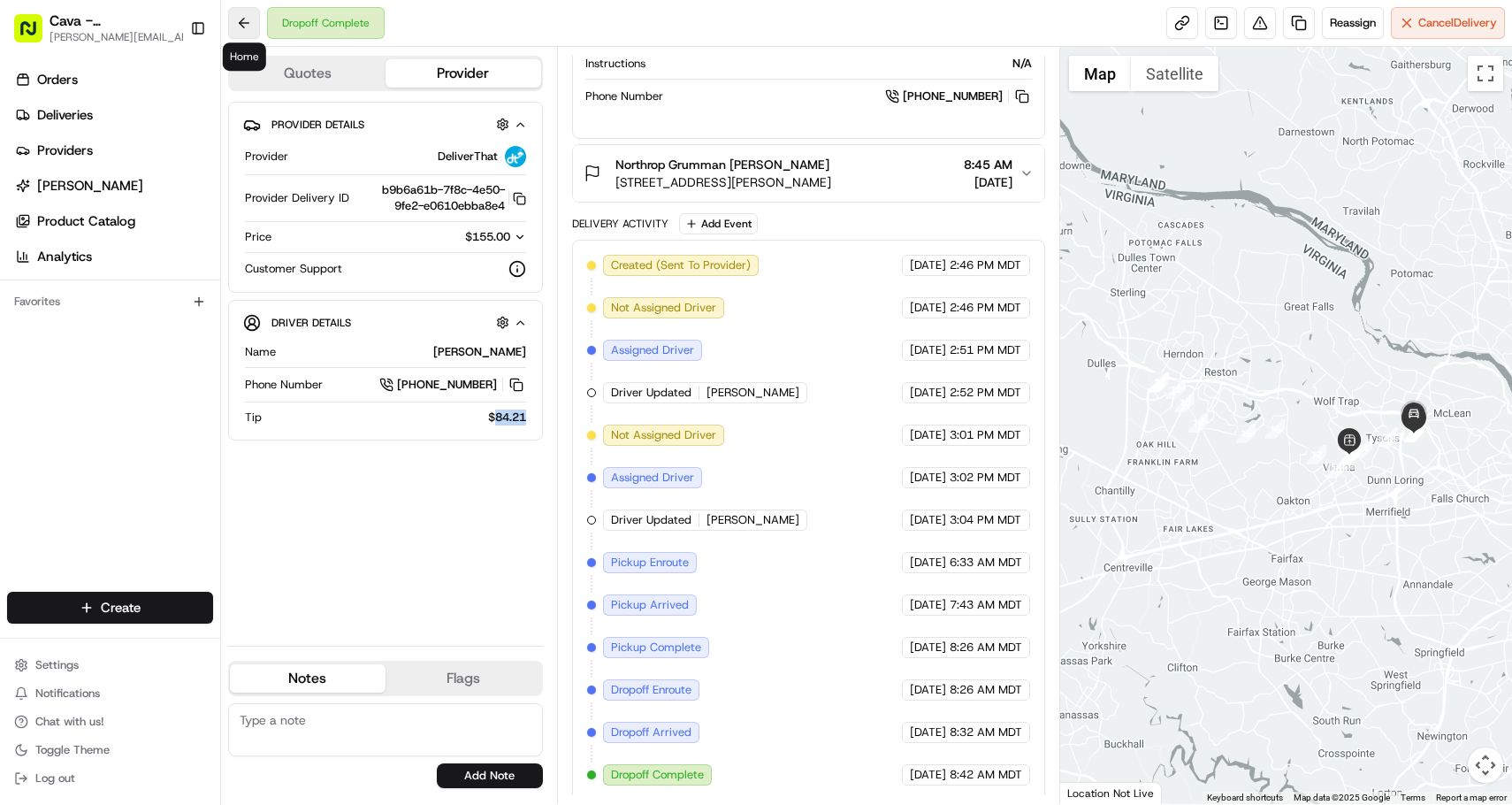 click at bounding box center (244, 23) 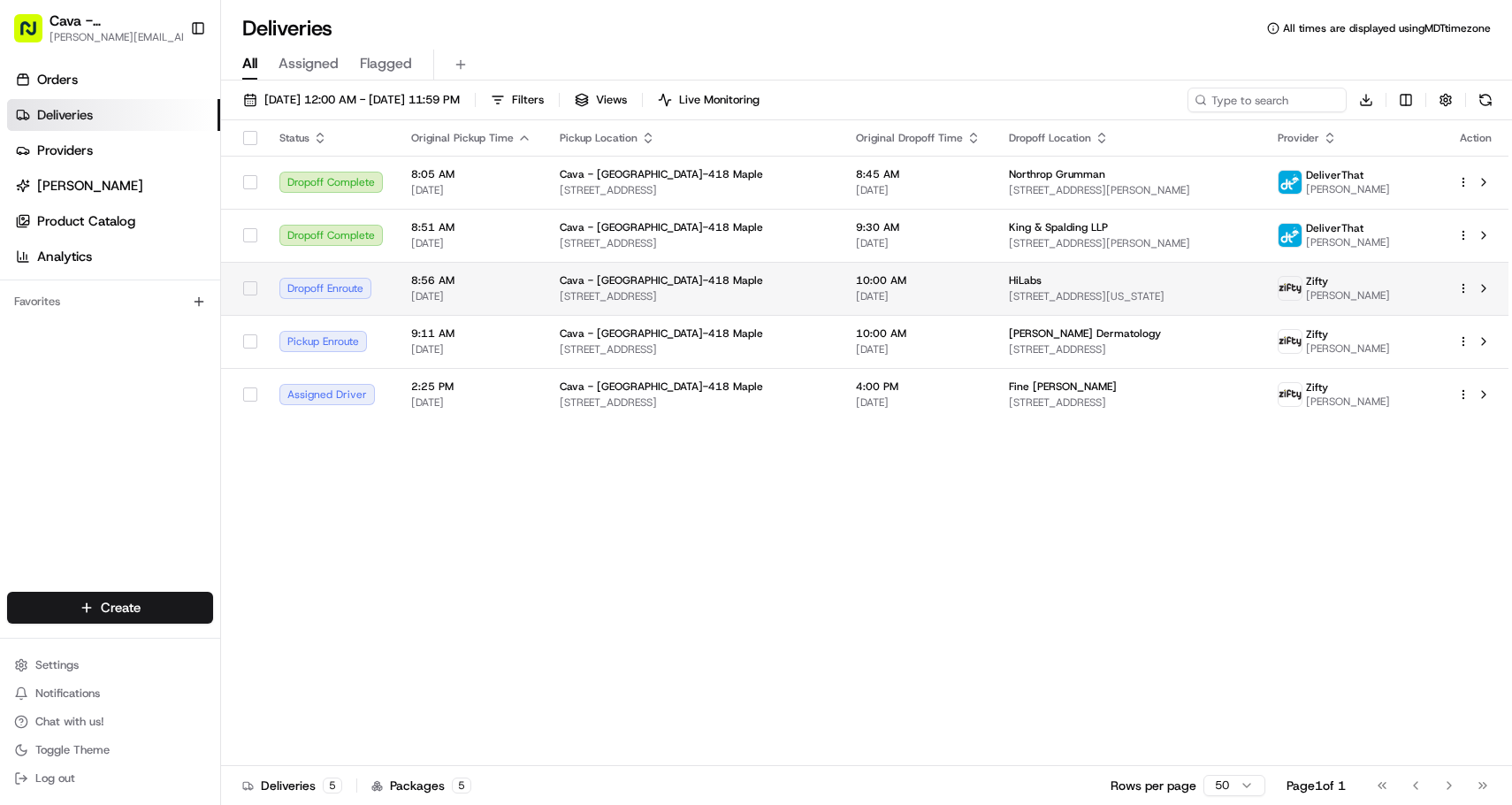 click on "Dropoff Enroute" at bounding box center [331, 288] 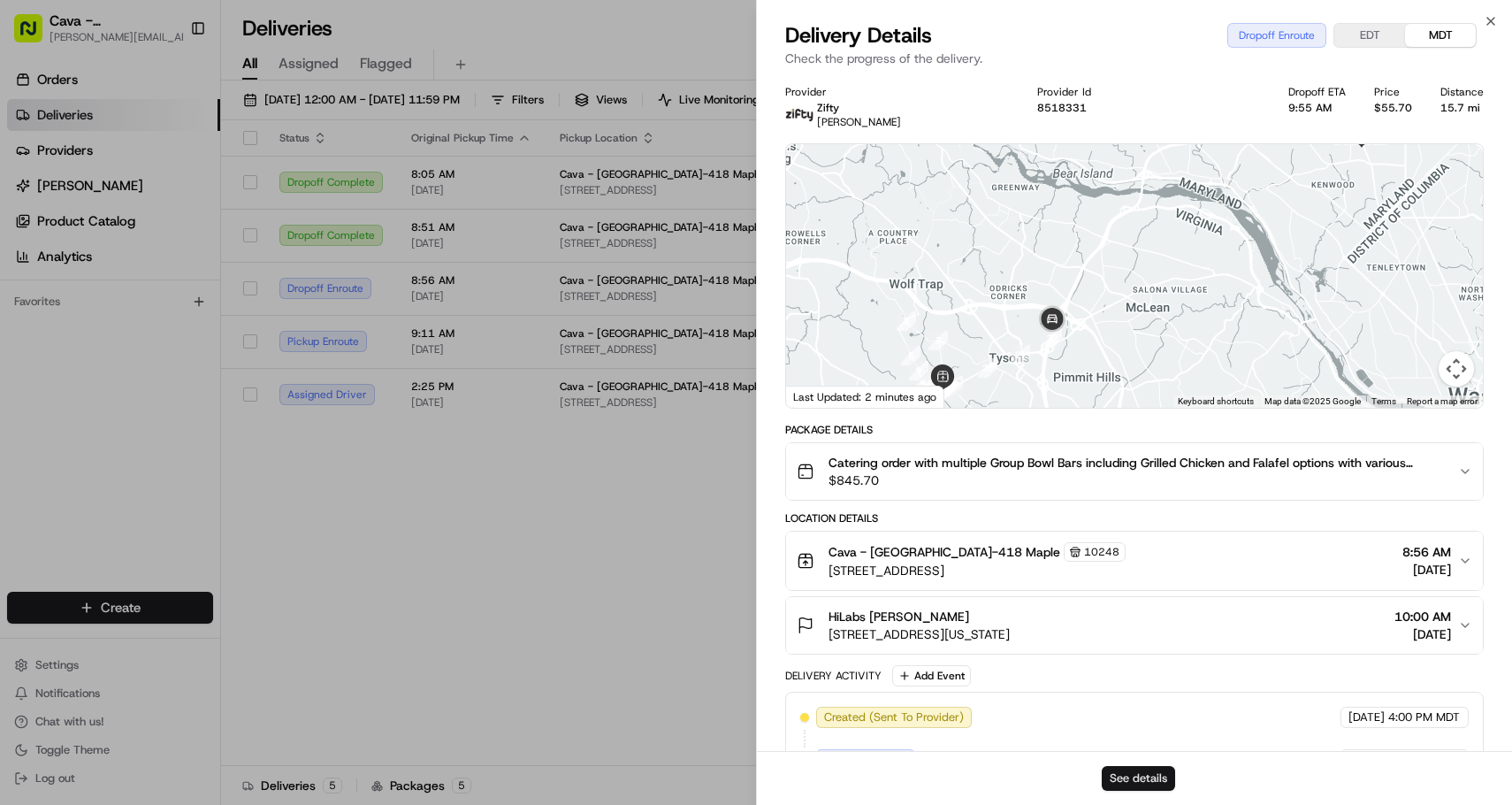 click on "See details" at bounding box center (1138, 778) 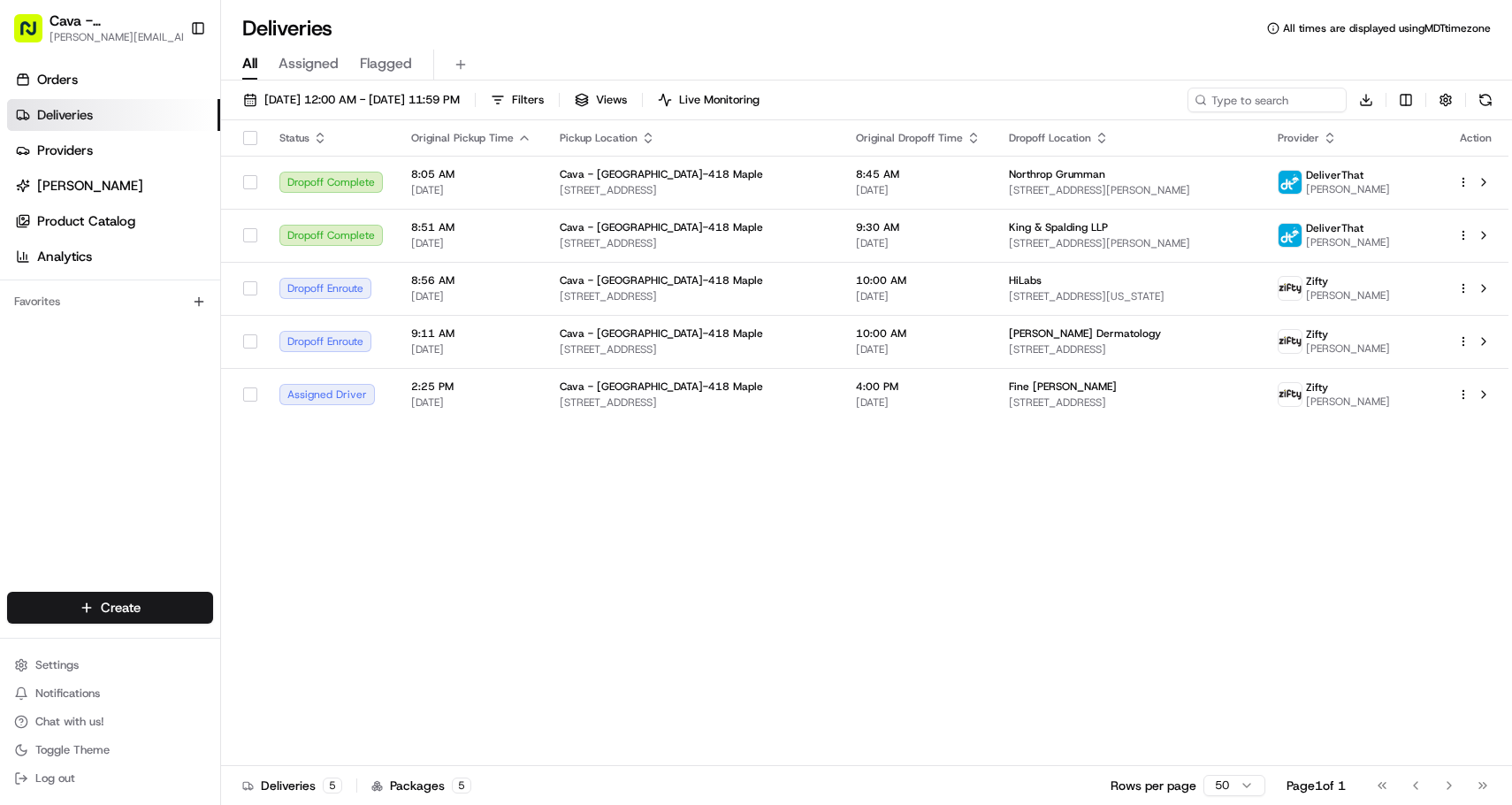 scroll, scrollTop: 0, scrollLeft: 0, axis: both 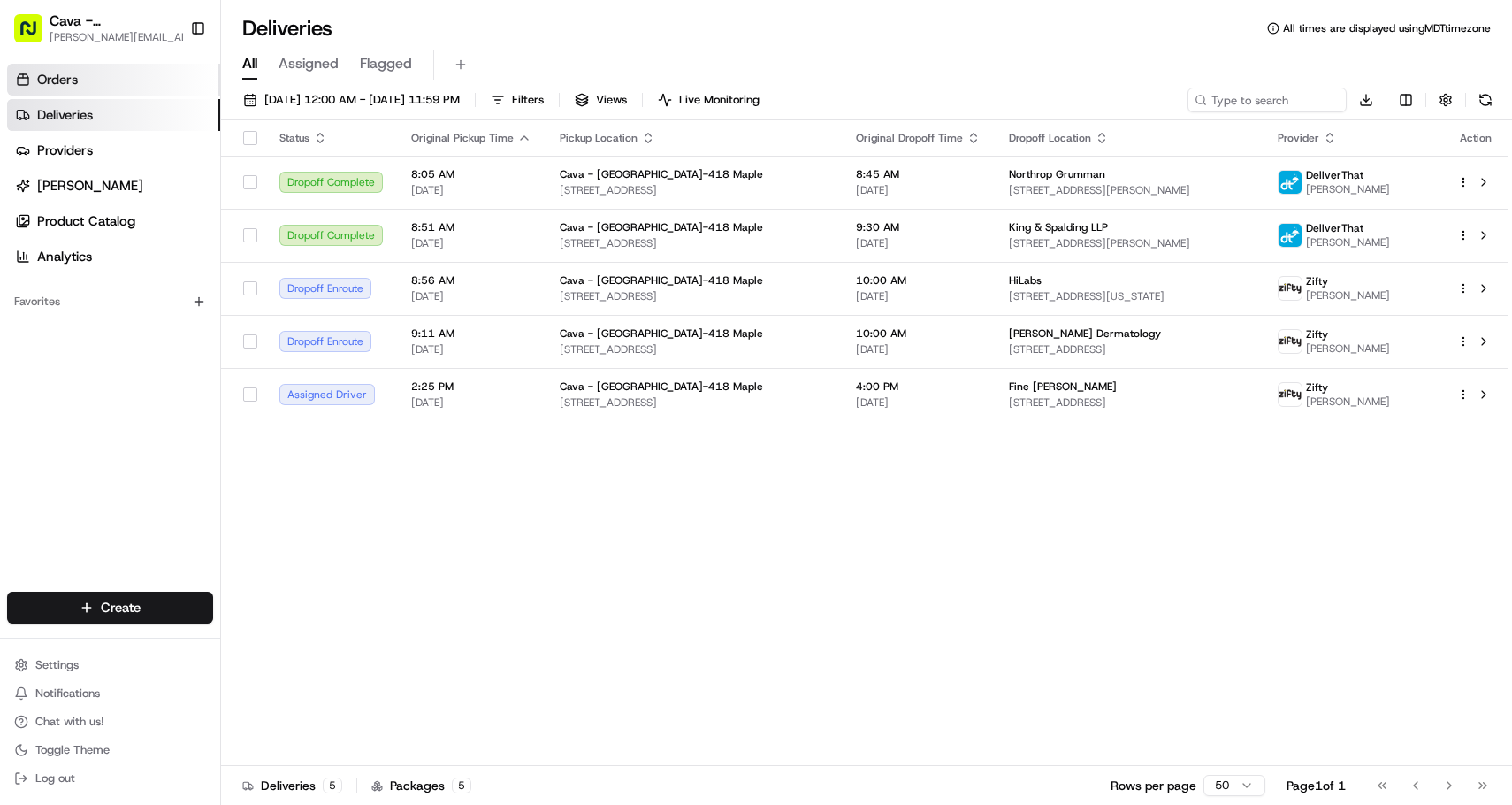 click on "Orders" at bounding box center (113, 80) 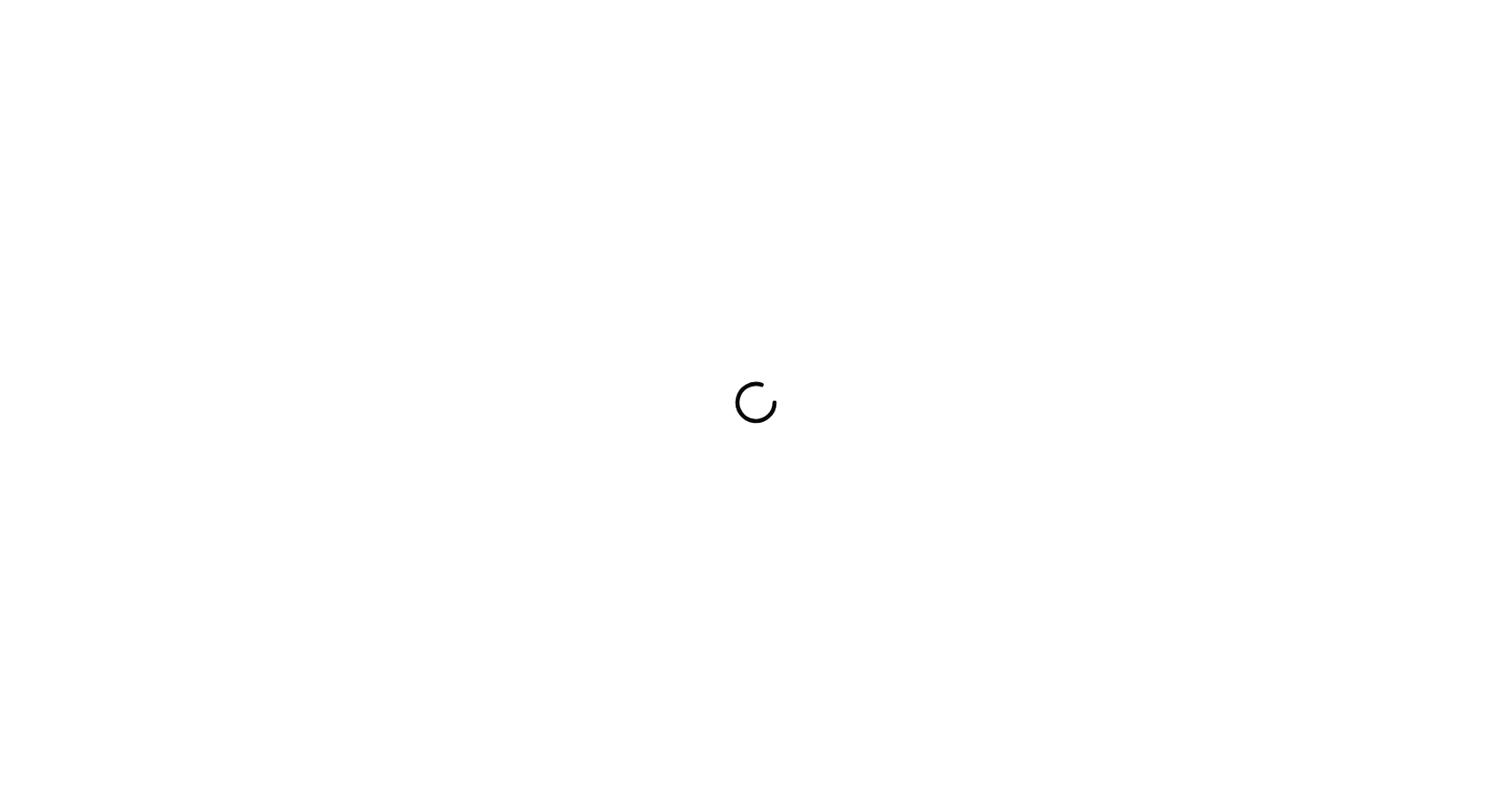 scroll, scrollTop: 0, scrollLeft: 0, axis: both 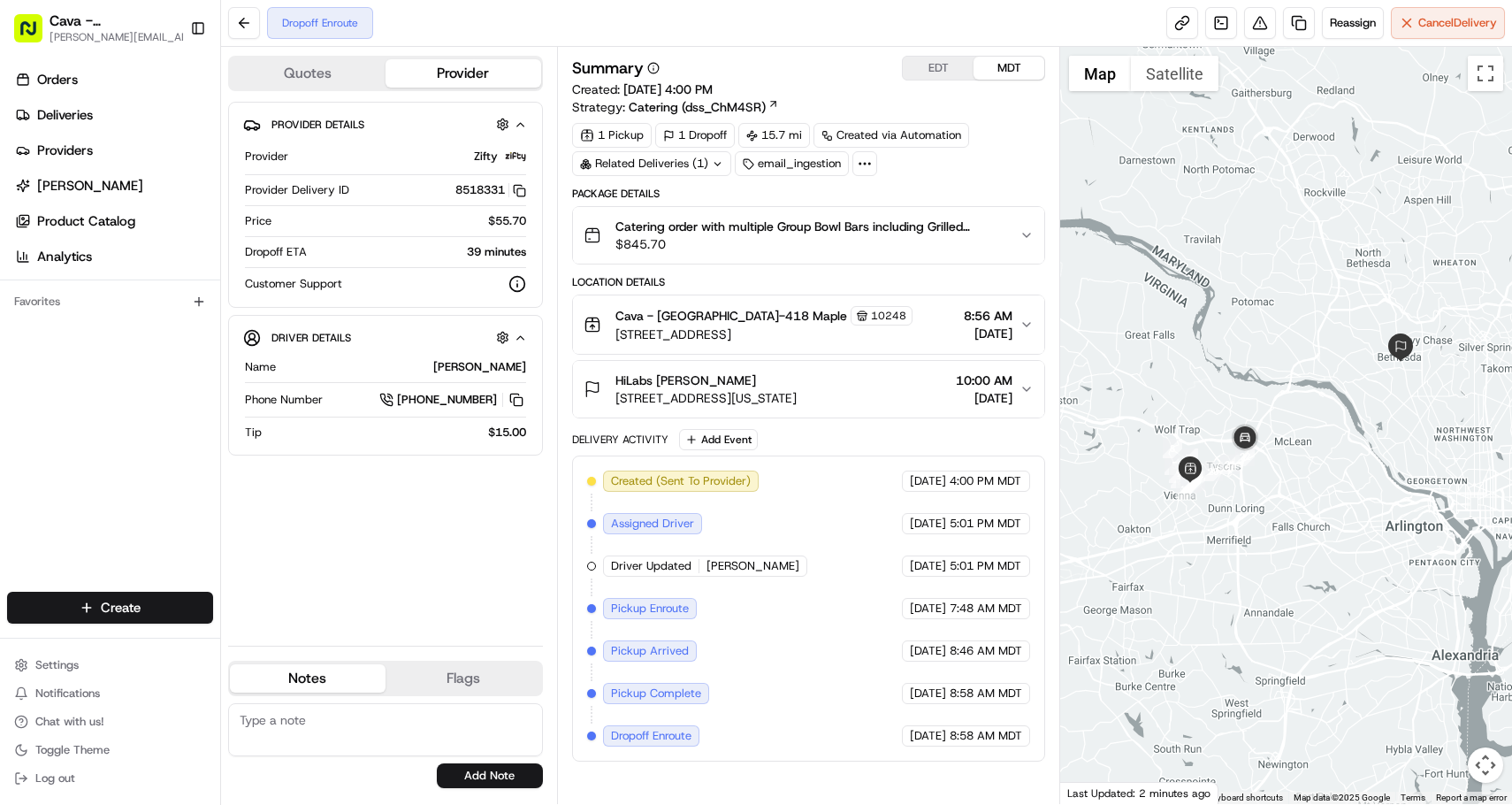 click on "To navigate, press the arrow keys." at bounding box center (1286, 426) 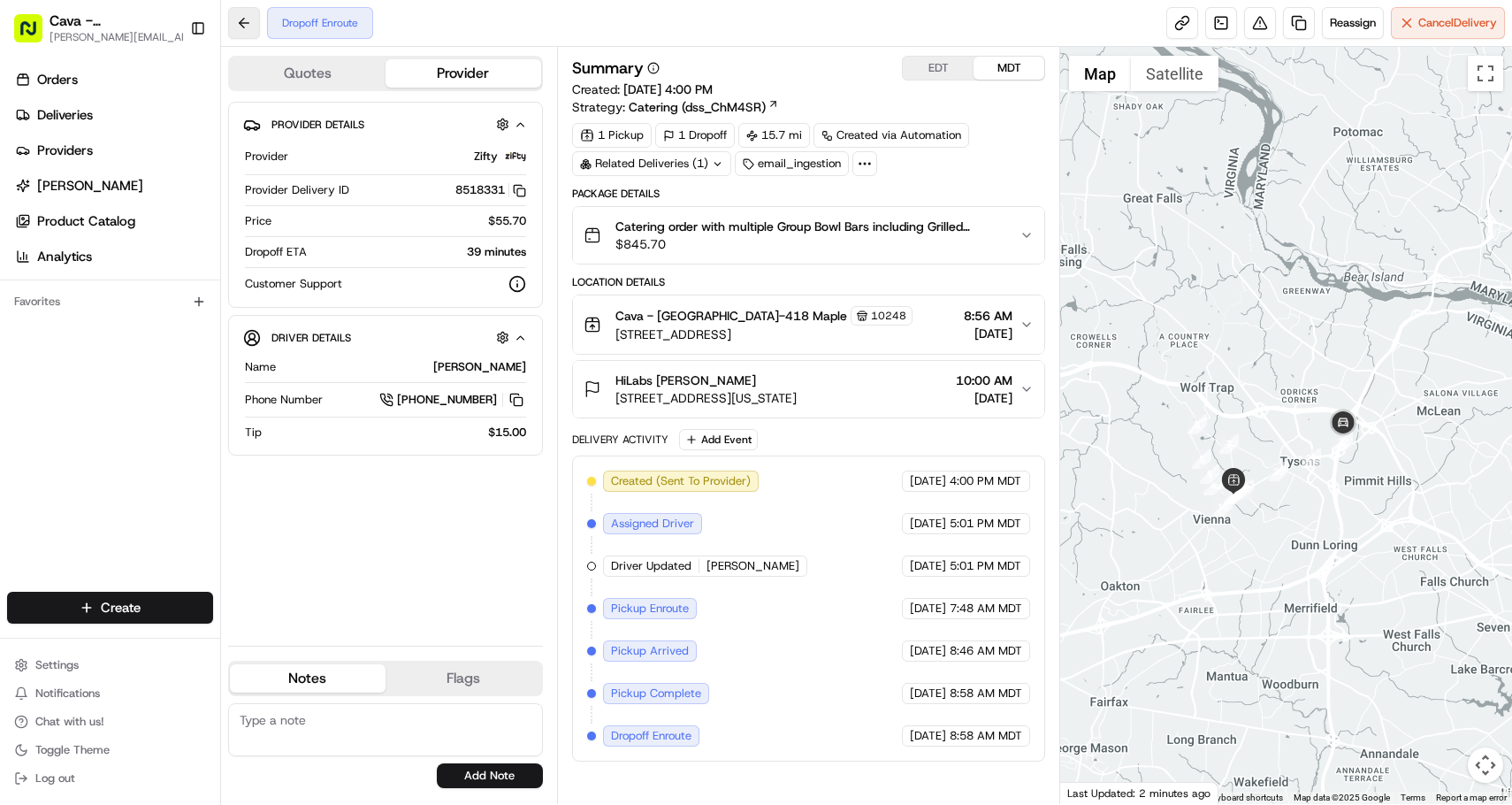 click at bounding box center [244, 23] 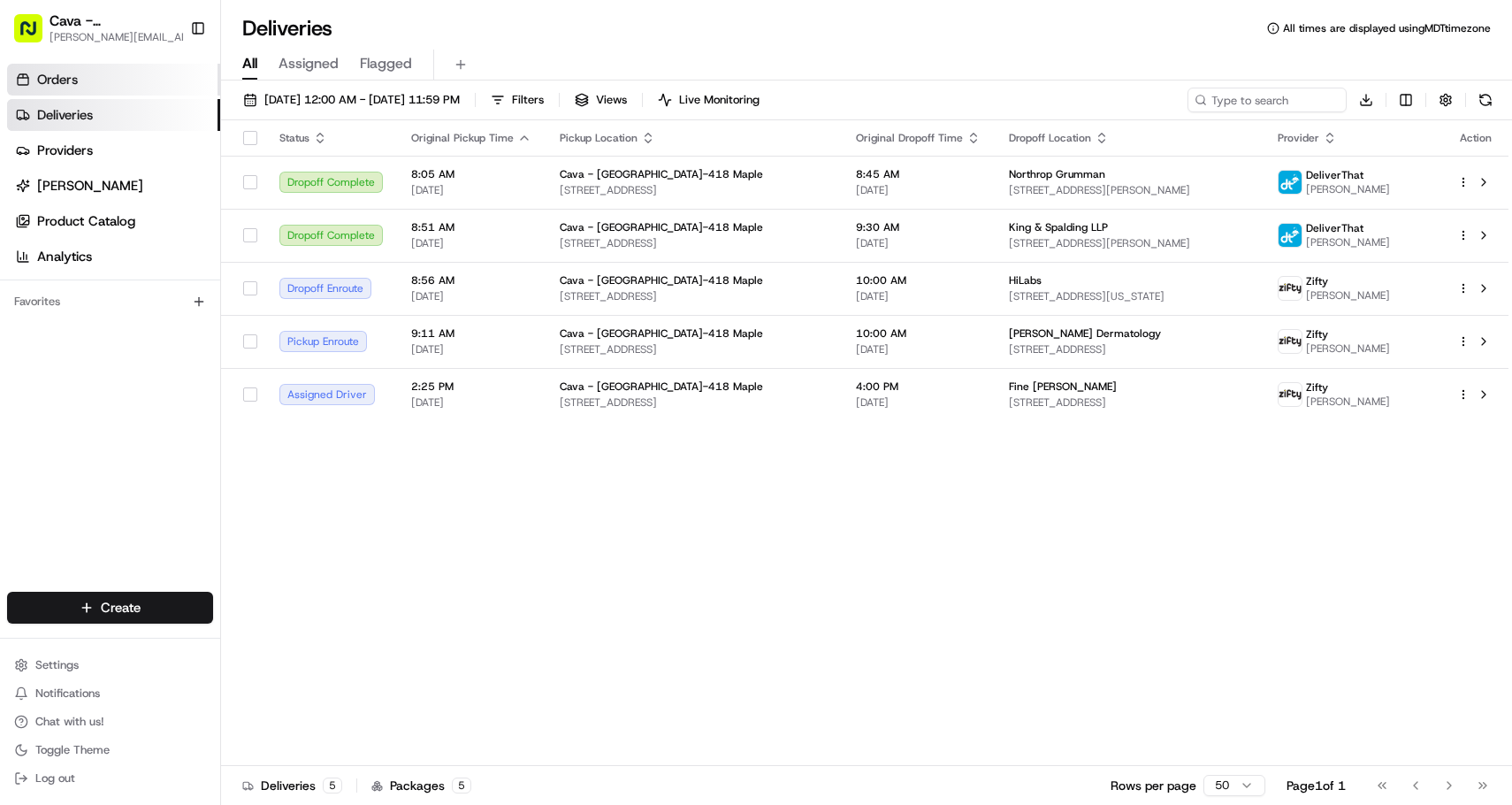 click on "Orders" at bounding box center [113, 80] 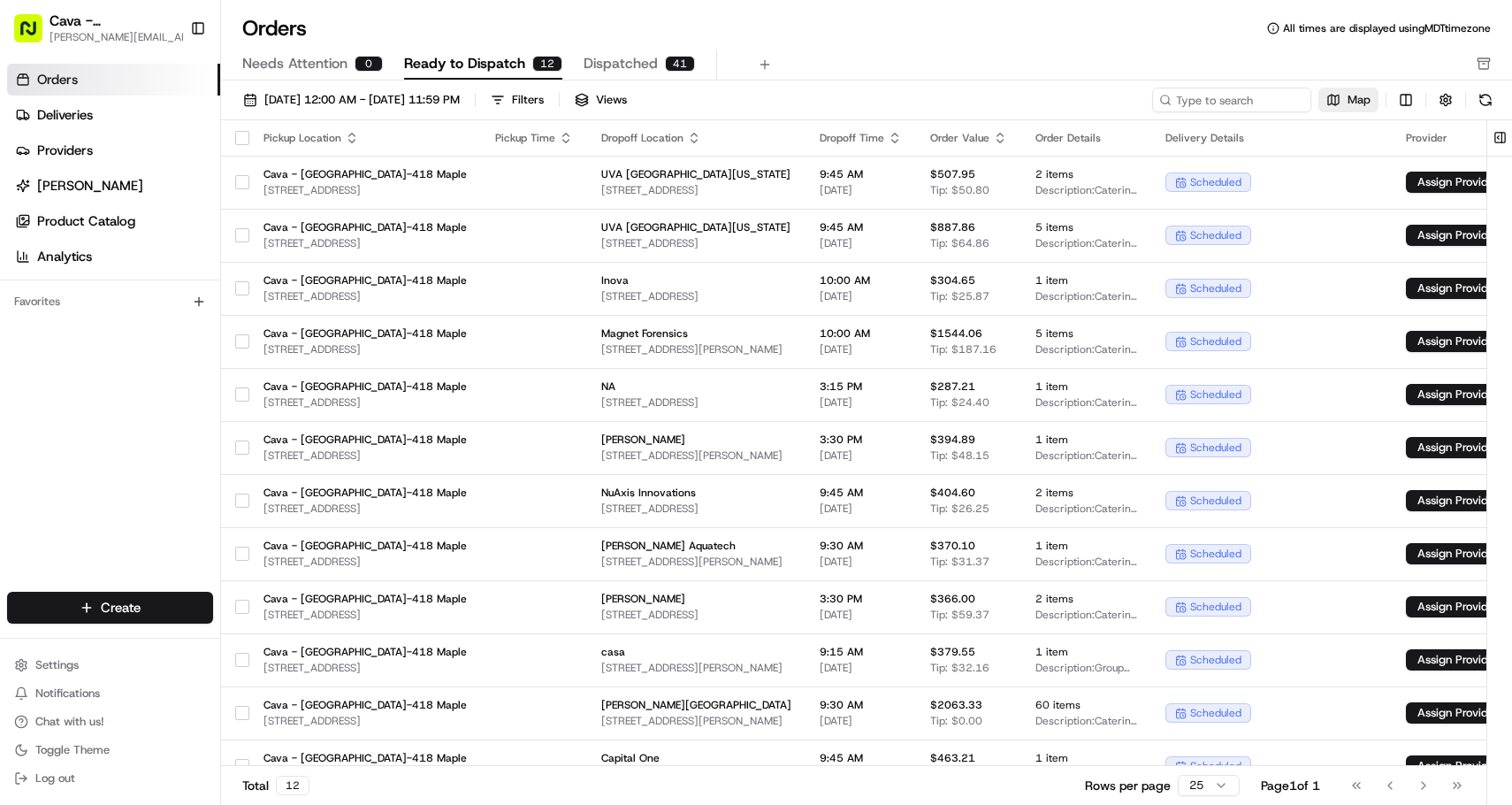 click on "Map" at bounding box center (1359, 100) 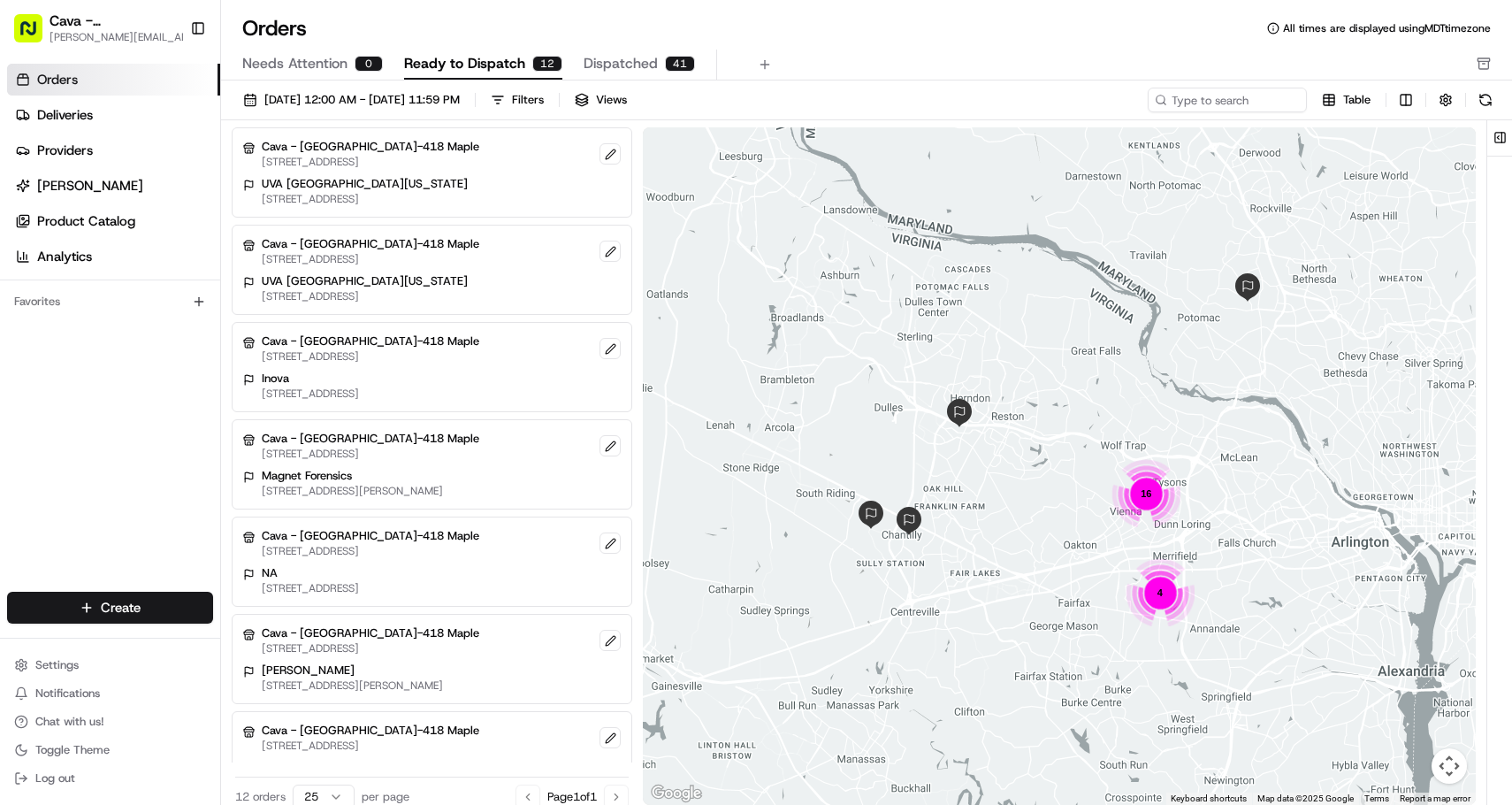 click on "16" at bounding box center [1146, 494] 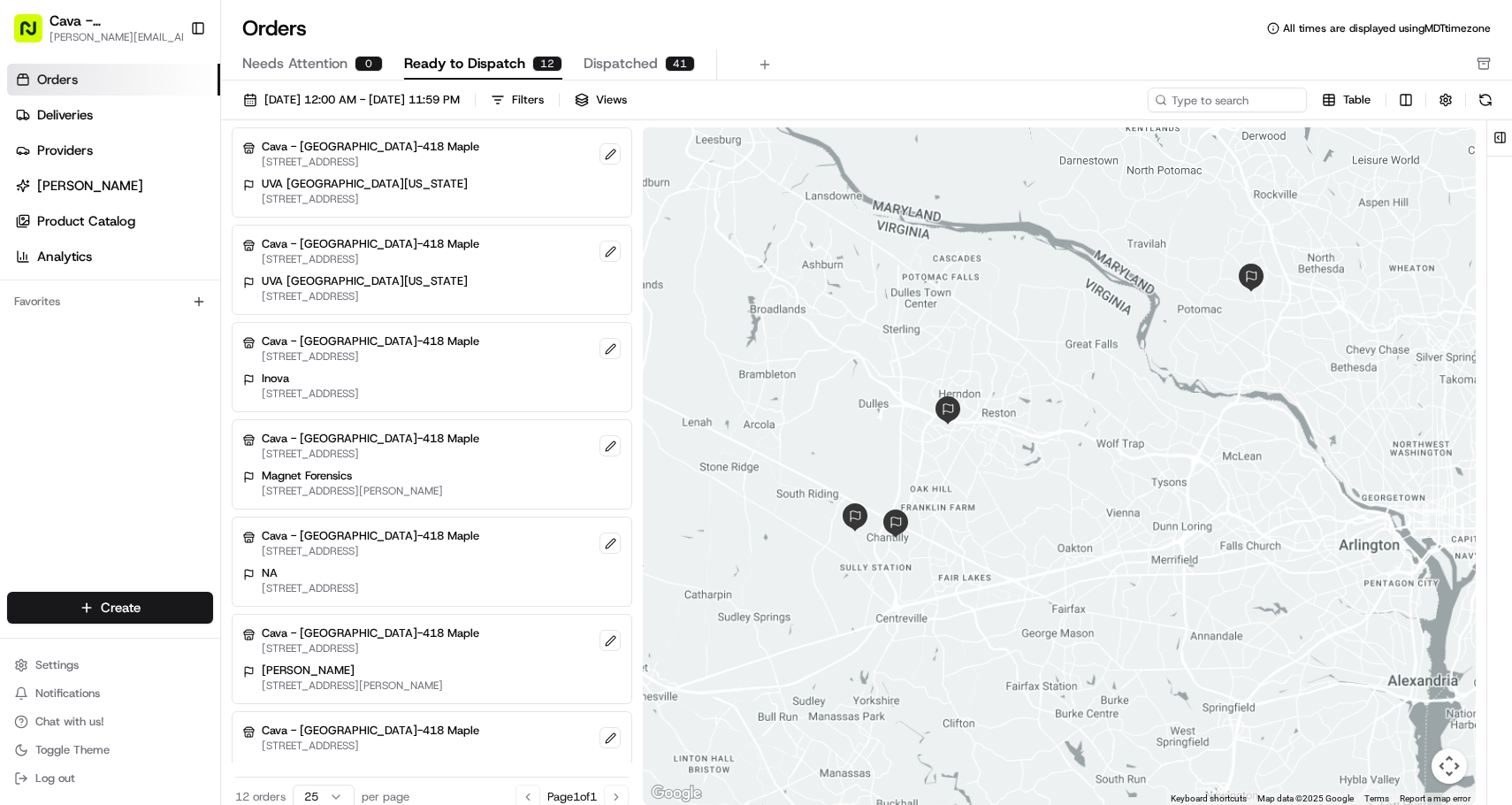 click on "To navigate, press the arrow keys." at bounding box center [1059, 466] 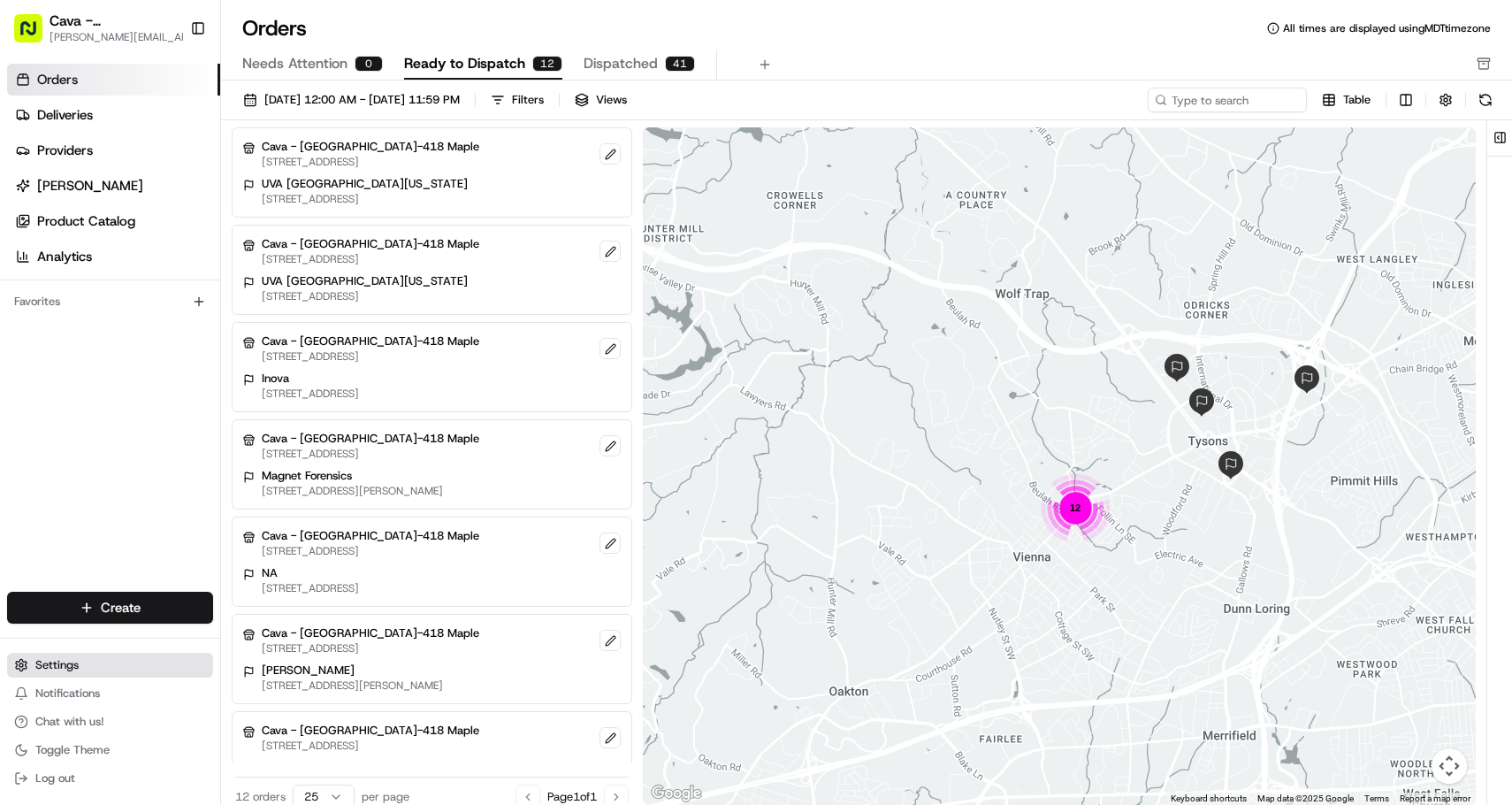 click on "Settings" at bounding box center (57, 665) 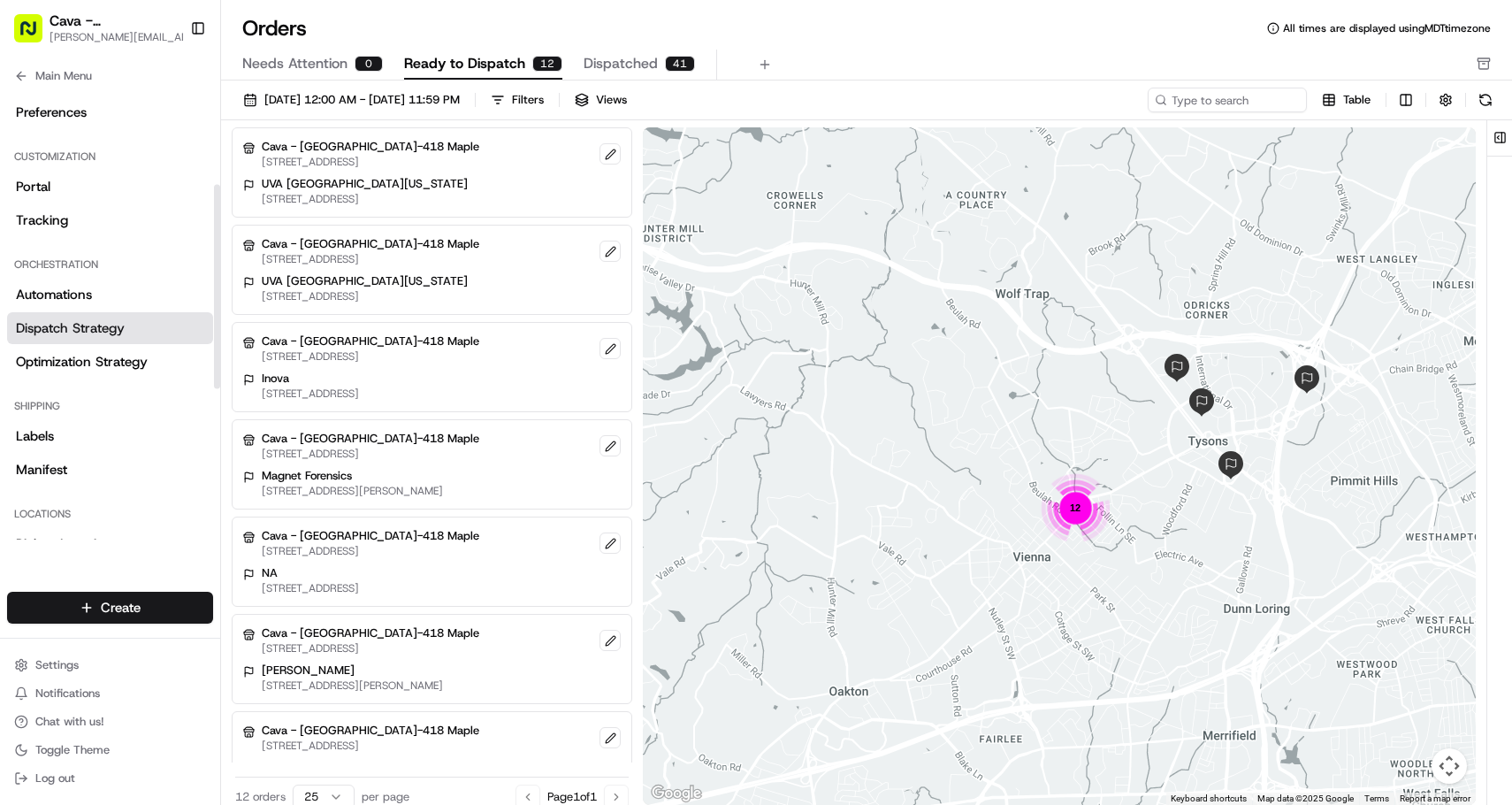 scroll, scrollTop: 420, scrollLeft: 0, axis: vertical 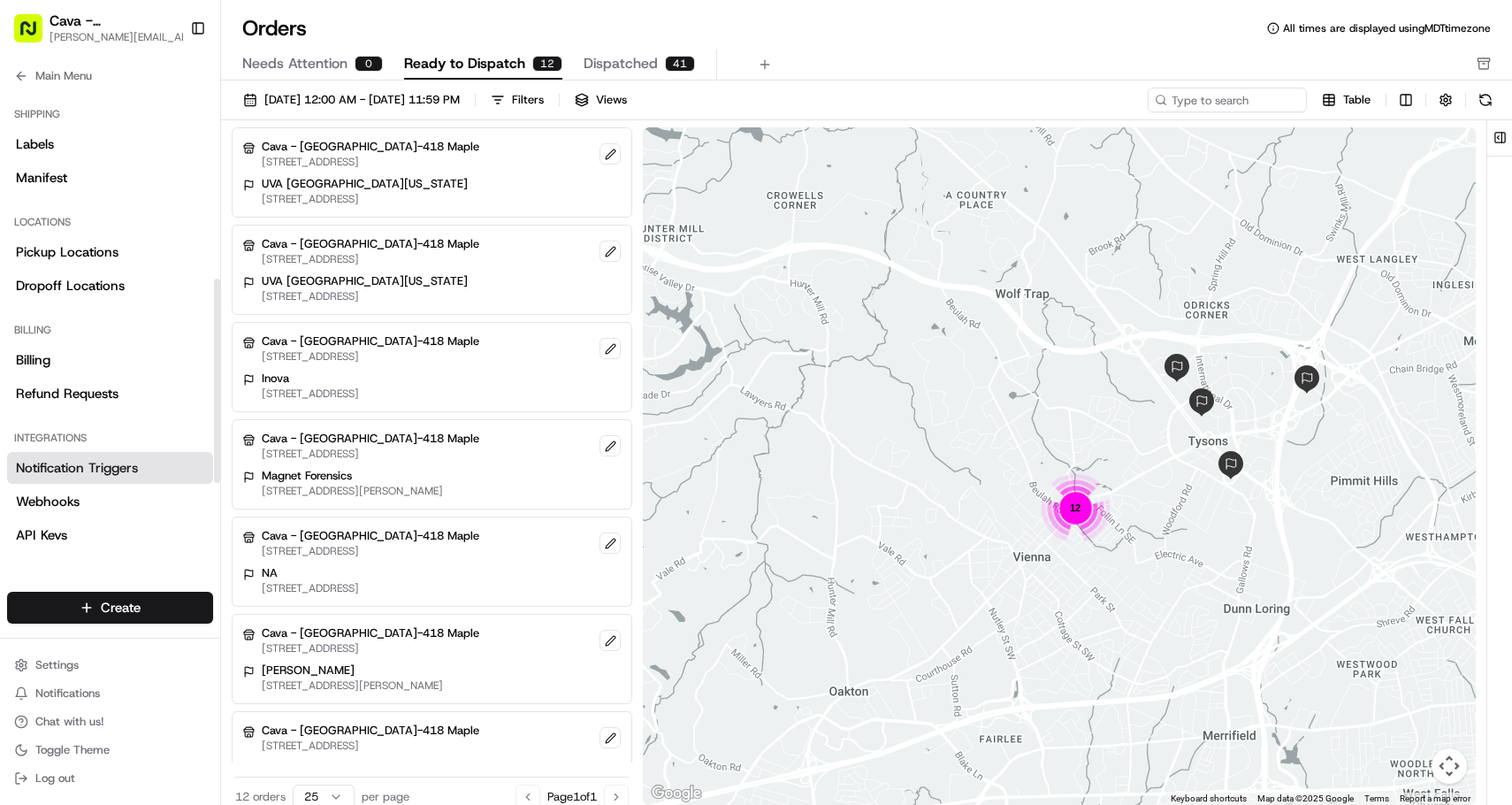 click on "Notification Triggers" at bounding box center [77, 468] 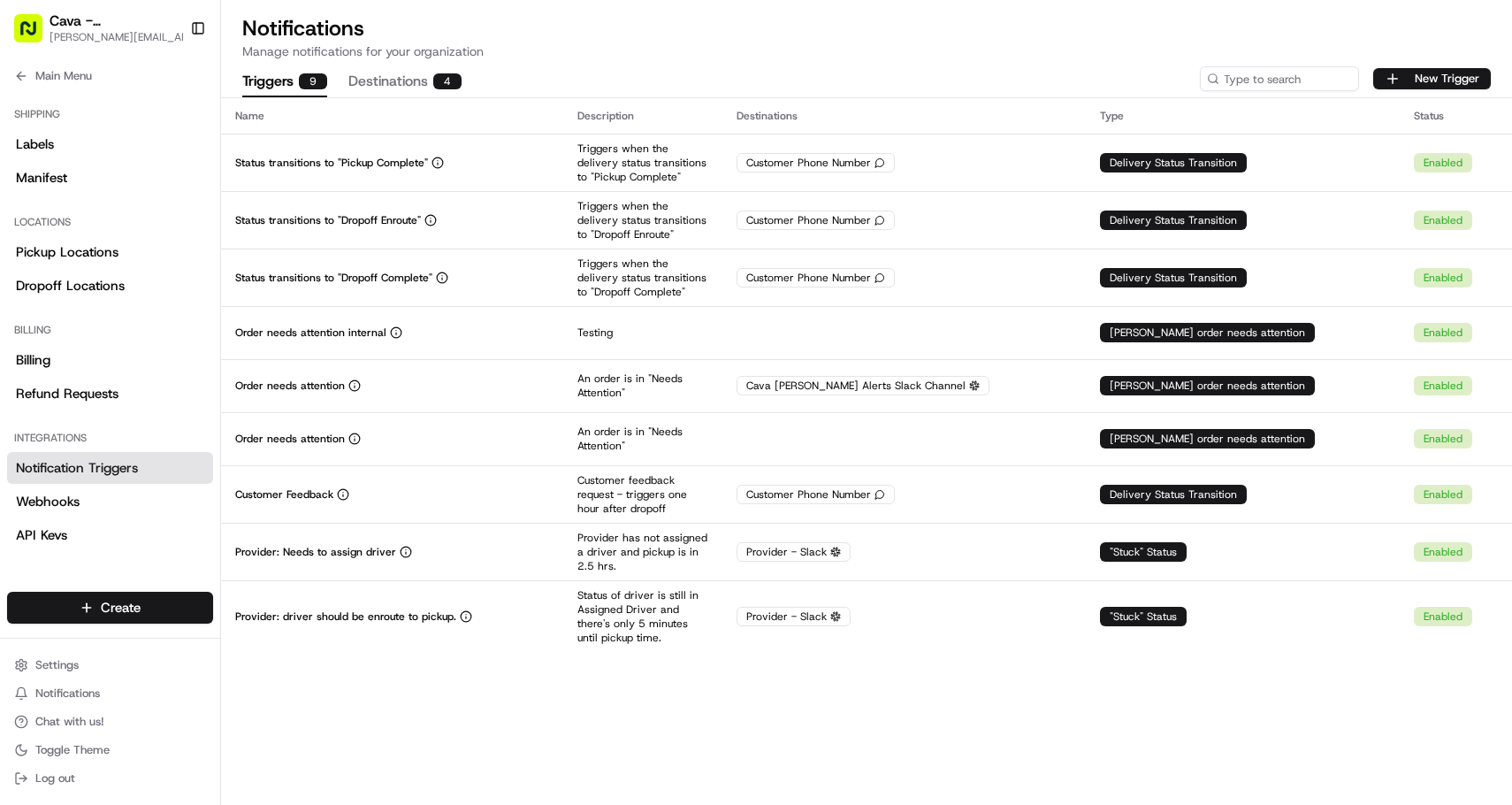 click on "Destinations 4" at bounding box center [405, 82] 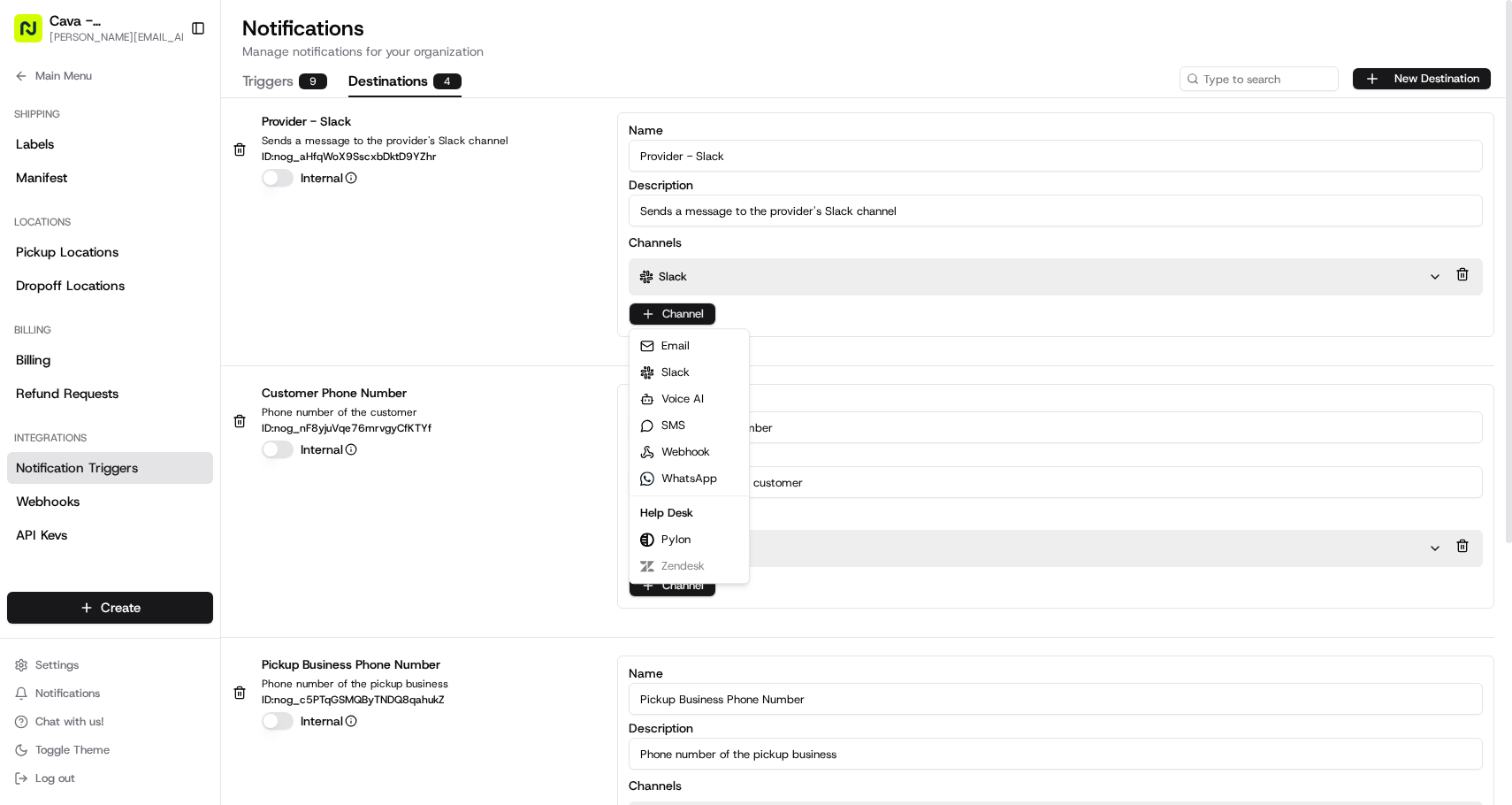 click on "Cava - Vienna benny@usenash.com Toggle Sidebar Orders Deliveries Providers Nash AI Product Catalog Analytics Favorites Main Menu Members & Organization Organization Users Roles Preferences Customization Portal Tracking Orchestration Automations Dispatch Strategy Optimization Strategy Shipping Labels Manifest Locations Pickup Locations Dropoff Locations Billing Billing Refund Requests Integrations Notification Triggers Webhooks API Keys Request Logs Other Feature Flags Create Settings Notifications Chat with us! Toggle Theme Log out Notifications Manage notifications for your organization Triggers 9 Destinations 4 New Destination Provider - Slack Sends a message to the provider's Slack channel ID:  nog_aHfqWoX9SscxbDktD9YZhr Internal   Name Provider - Slack Description Sends a message to the provider's Slack channel Channels Slack Channel Customer Phone Number Phone number of the customer ID:  nog_nF8yjuVqe76mrvgyCfKTYf Internal   Name Customer Phone Number Description Channels SMS Channel ID:" at bounding box center [756, 402] 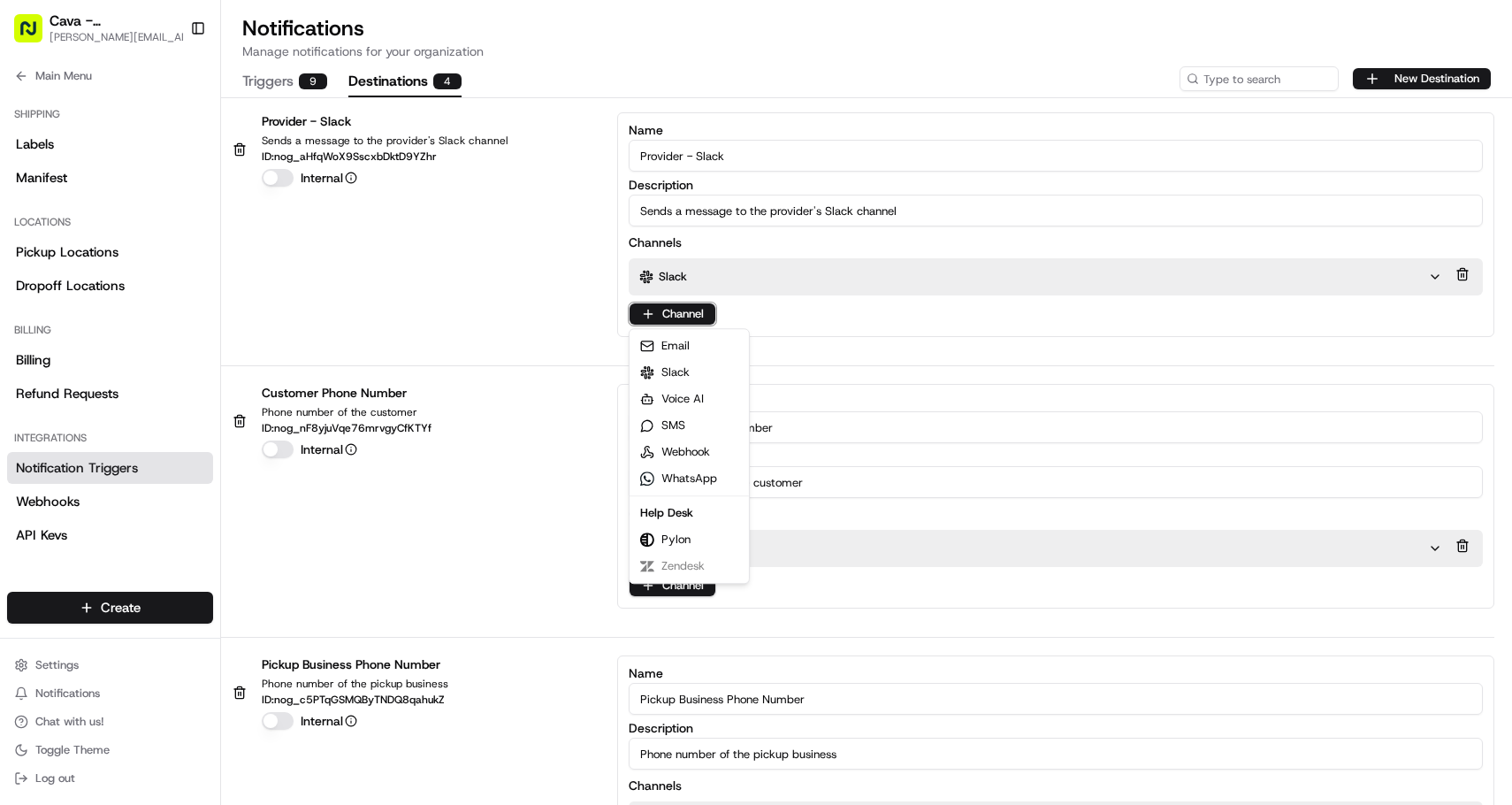 click on "Cava - Vienna benny@usenash.com Toggle Sidebar Orders Deliveries Providers Nash AI Product Catalog Analytics Favorites Main Menu Members & Organization Organization Users Roles Preferences Customization Portal Tracking Orchestration Automations Dispatch Strategy Optimization Strategy Shipping Labels Manifest Locations Pickup Locations Dropoff Locations Billing Billing Refund Requests Integrations Notification Triggers Webhooks API Keys Request Logs Other Feature Flags Create Settings Notifications Chat with us! Toggle Theme Log out Notifications Manage notifications for your organization Triggers 9 Destinations 4 New Destination Provider - Slack Sends a message to the provider's Slack channel ID:  nog_aHfqWoX9SscxbDktD9YZhr Internal   Name Provider - Slack Description Sends a message to the provider's Slack channel Channels Slack Channel Customer Phone Number Phone number of the customer ID:  nog_nF8yjuVqe76mrvgyCfKTYf Internal   Name Customer Phone Number Description Channels SMS Channel ID:" at bounding box center (756, 402) 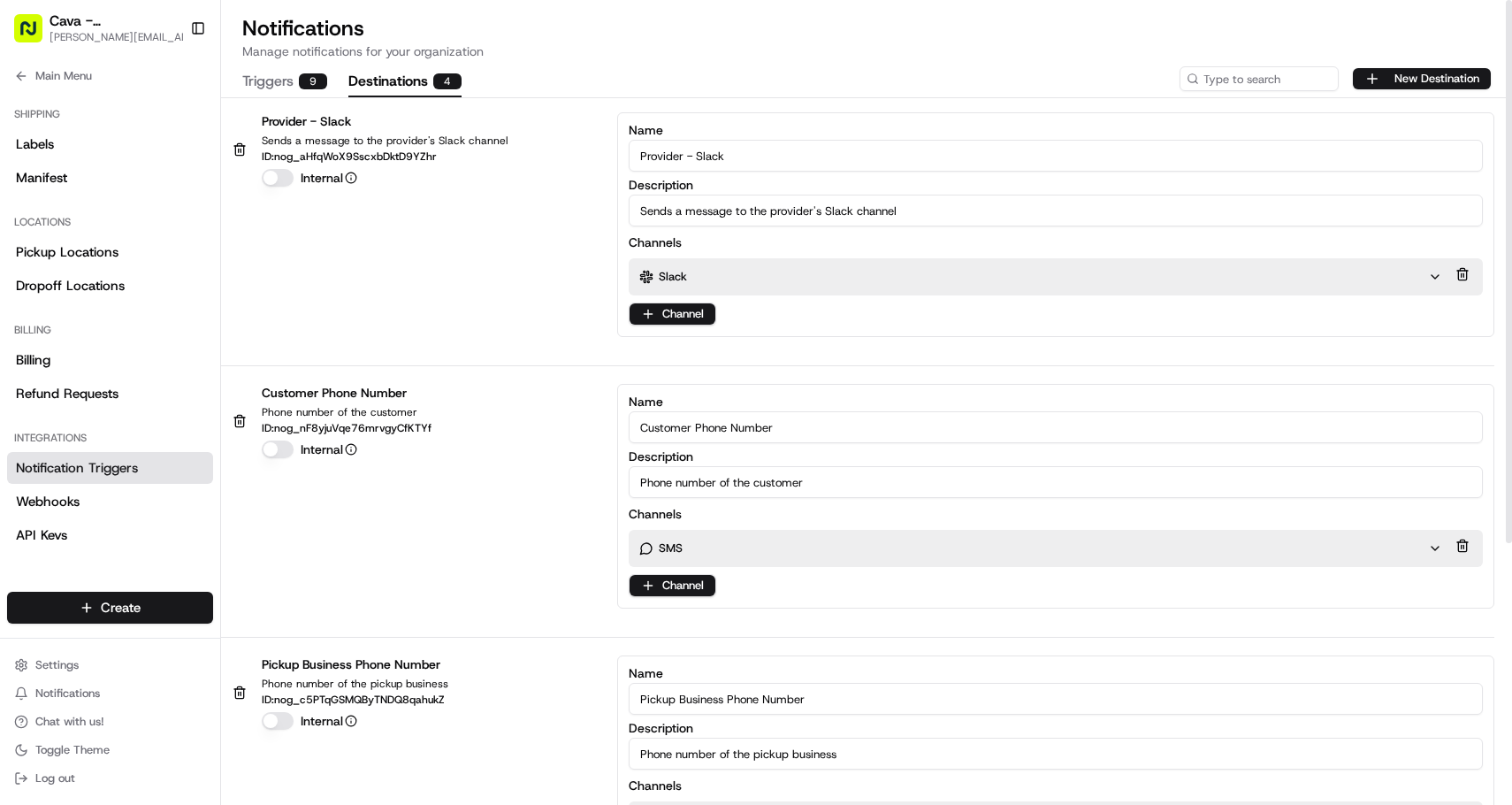 click on "Triggers 9" at bounding box center (285, 82) 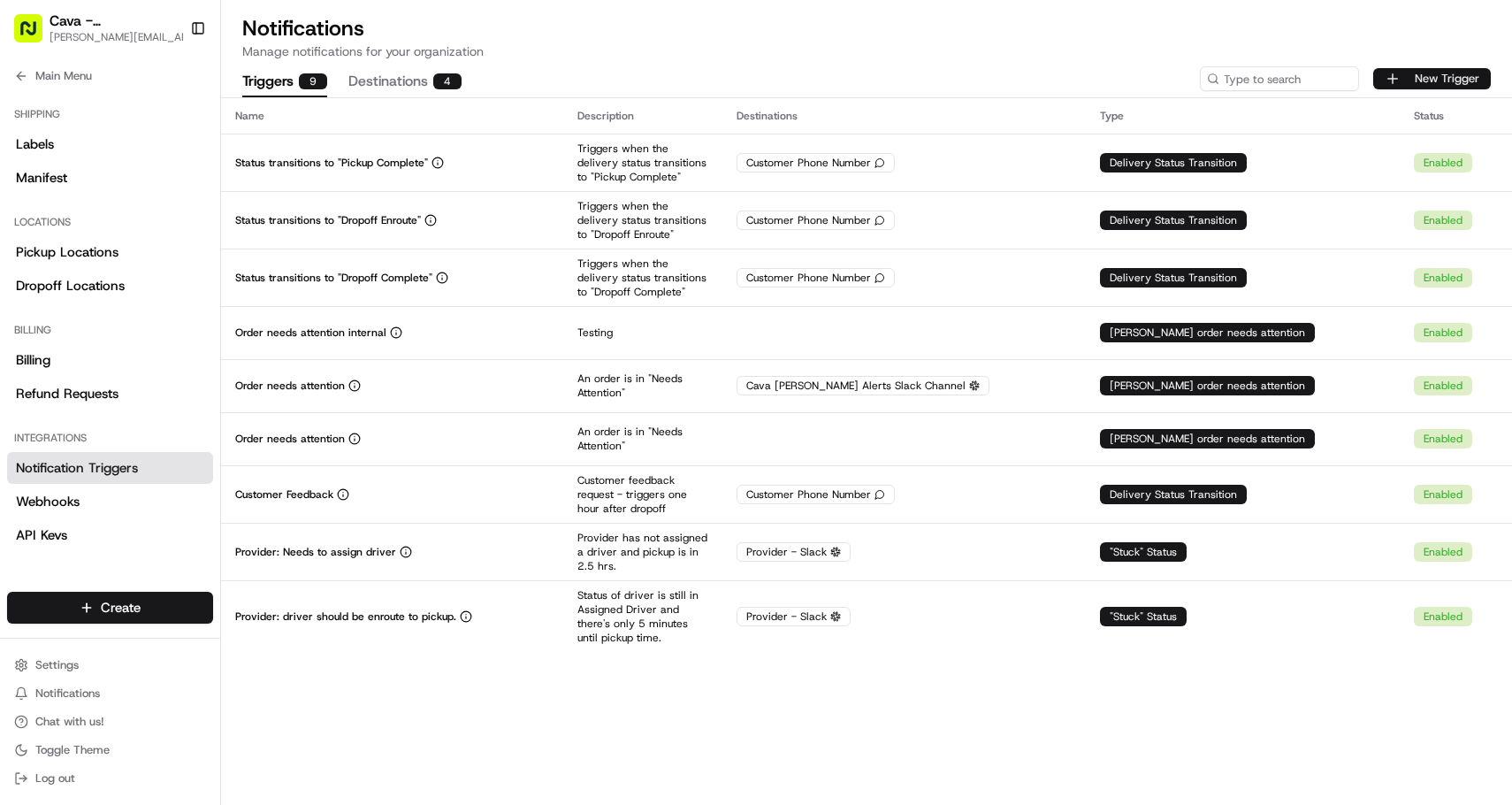 click on "New Trigger" at bounding box center [1432, 79] 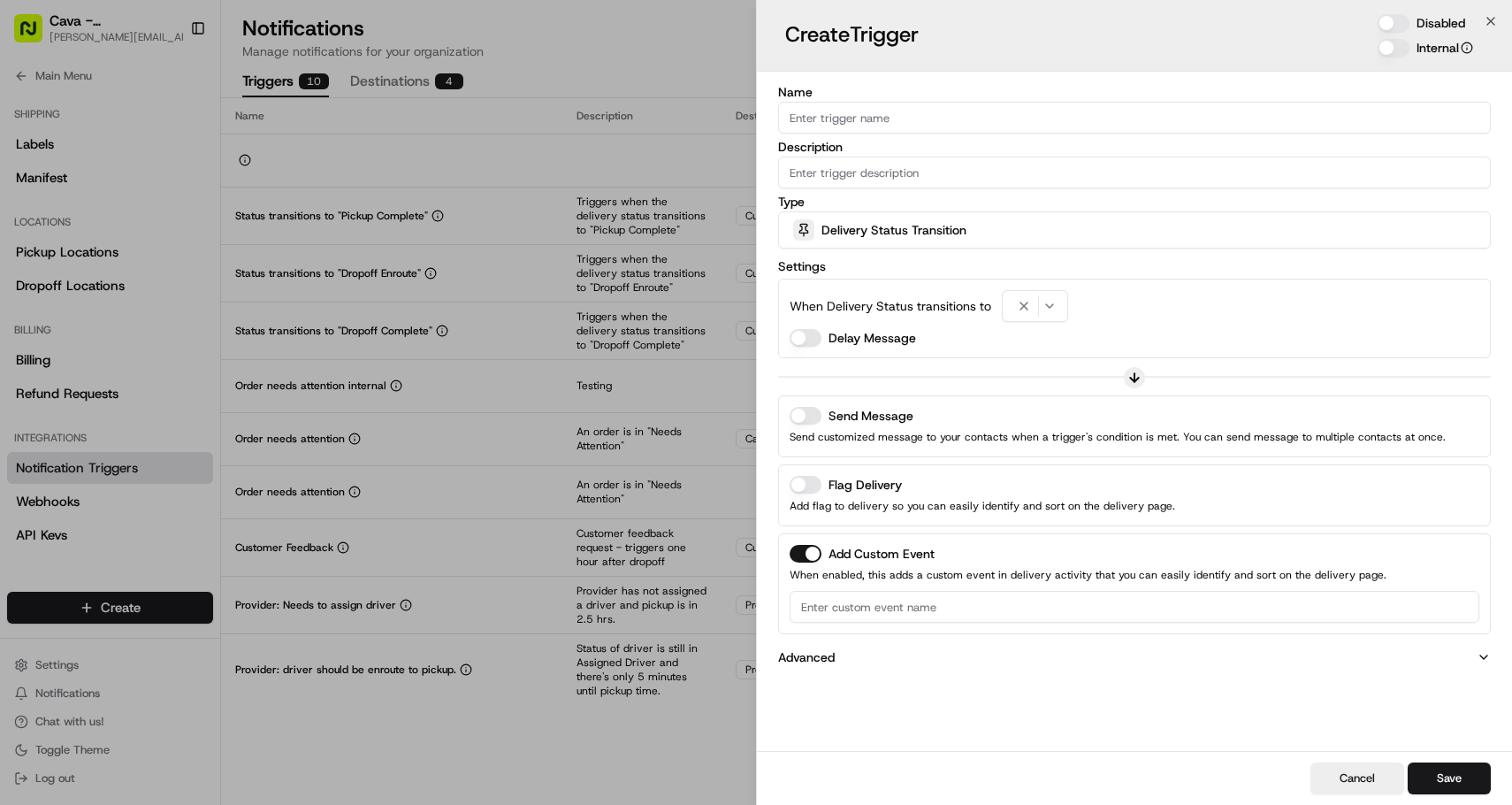 click on "Delivery Status Transition" at bounding box center (894, 230) 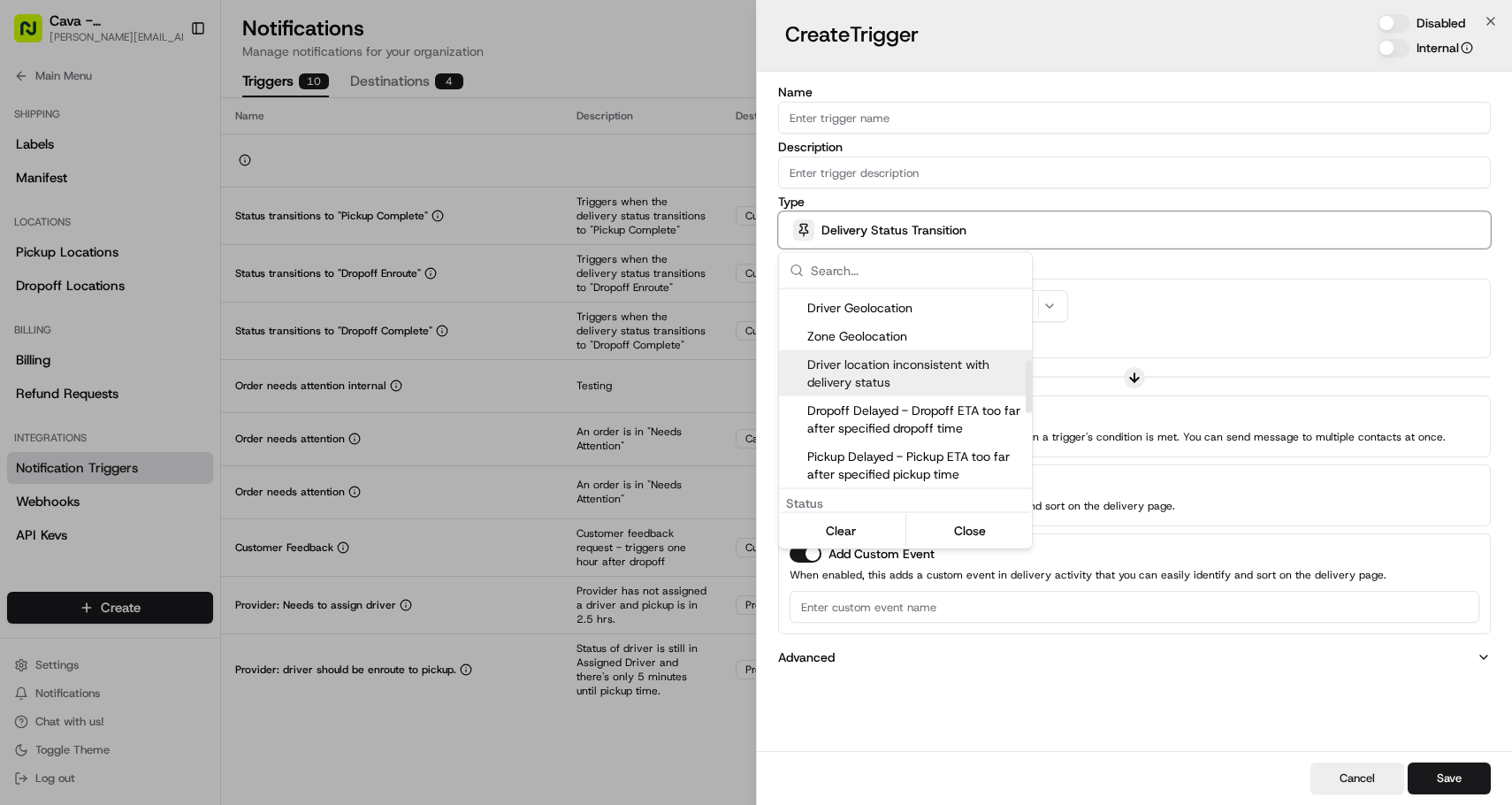 scroll, scrollTop: 303, scrollLeft: 0, axis: vertical 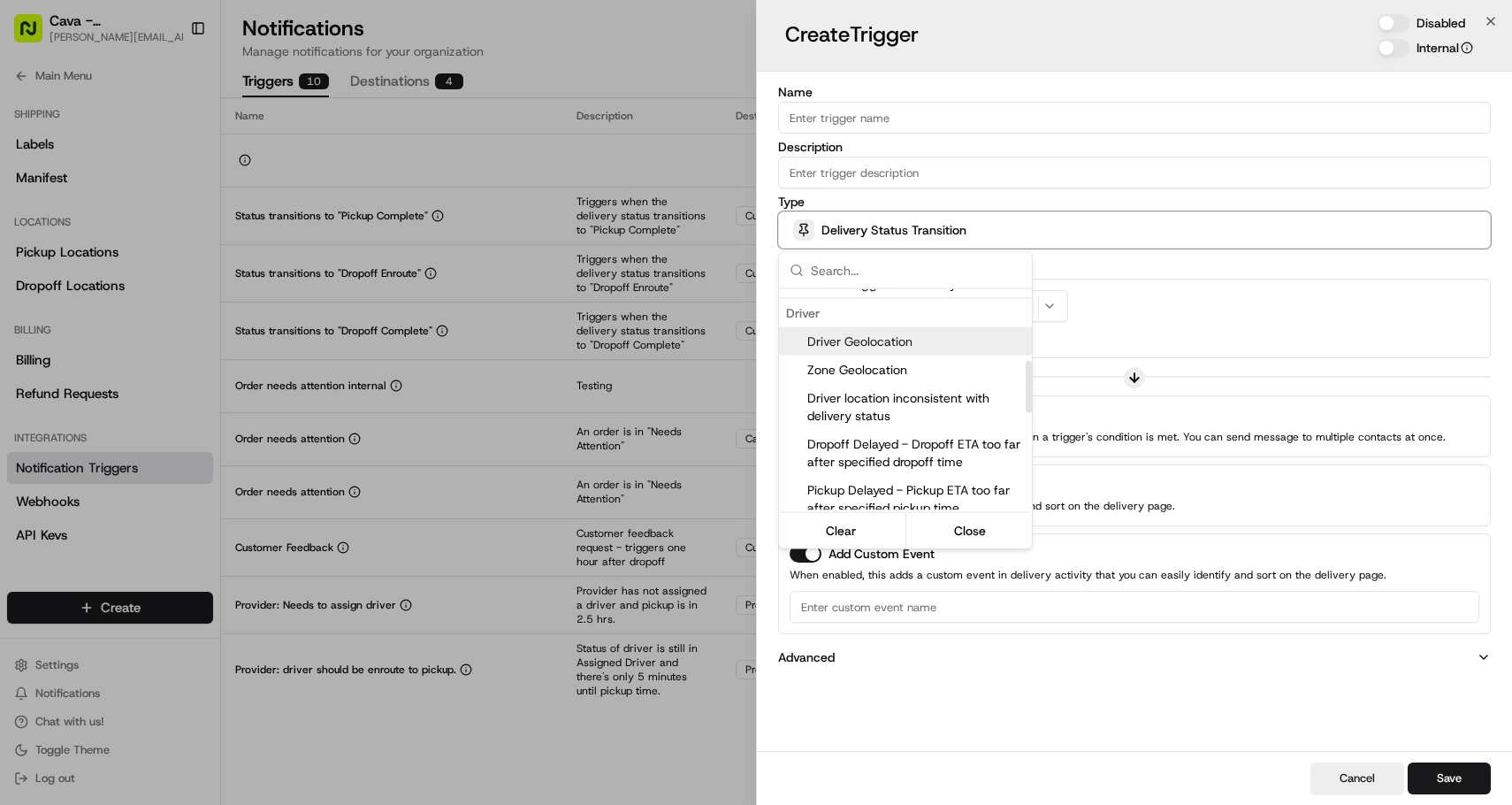 click on "Driver Geolocation" at bounding box center (916, 341) 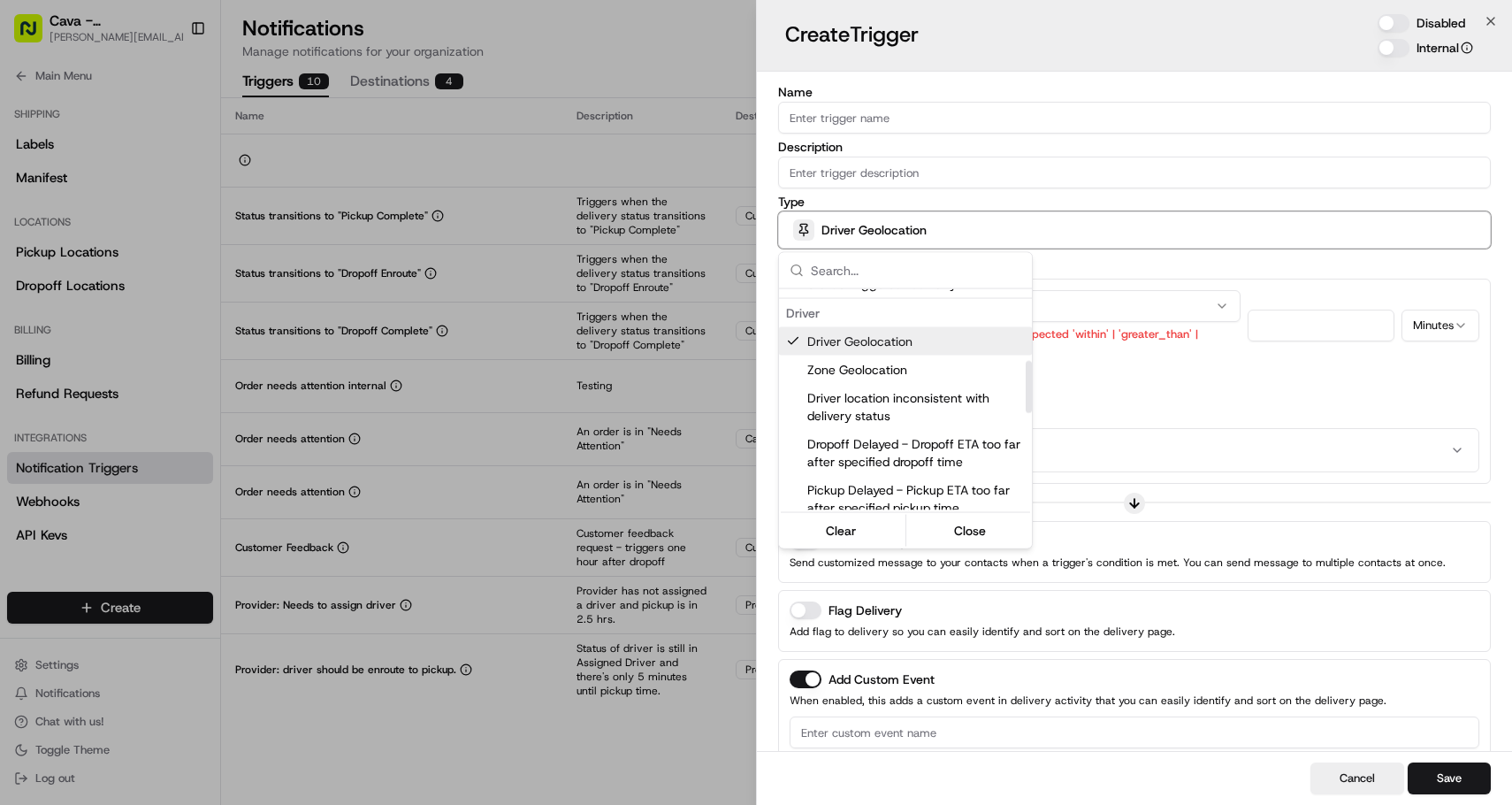 click at bounding box center [756, 402] 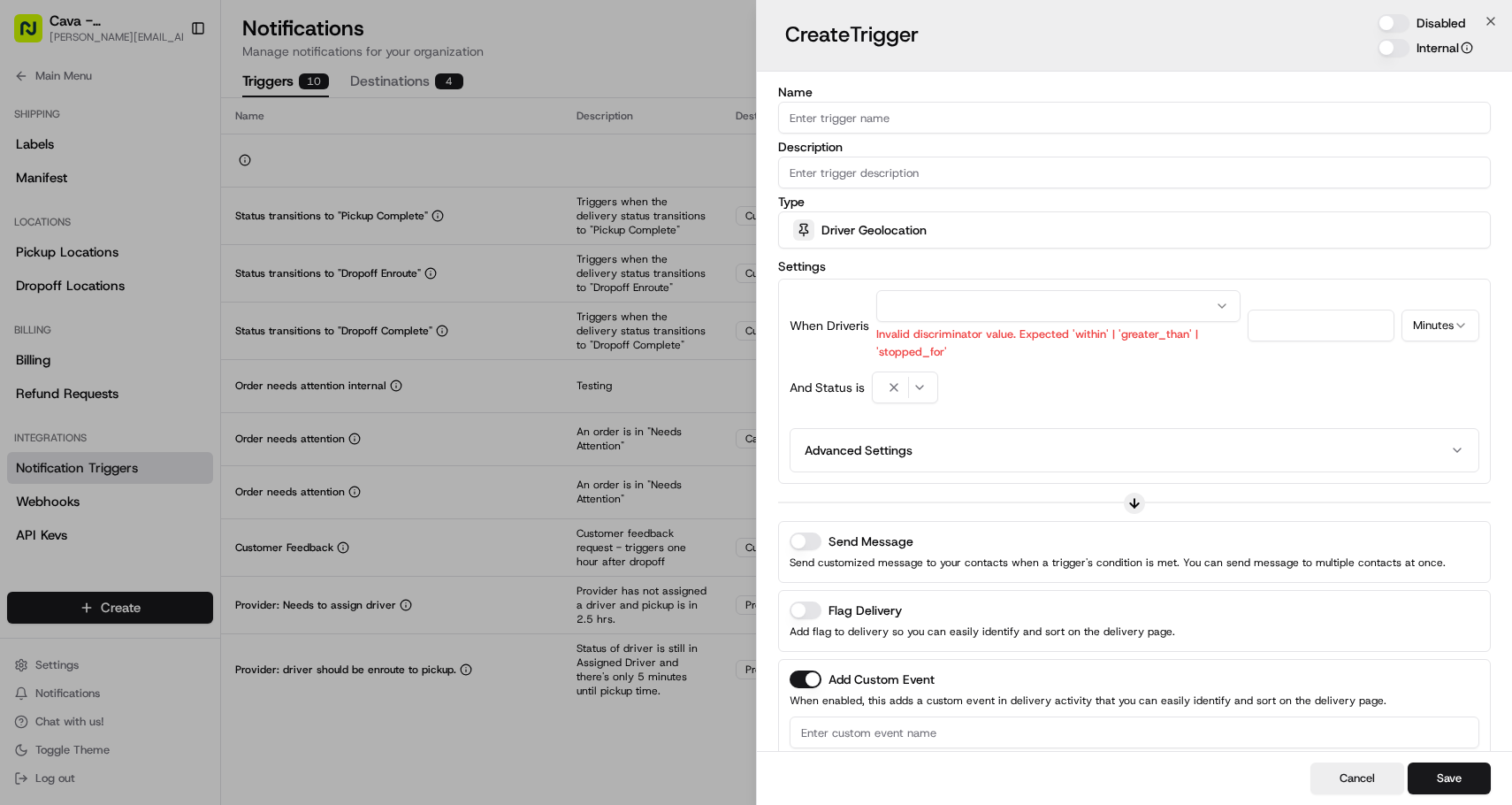 click at bounding box center (1058, 306) 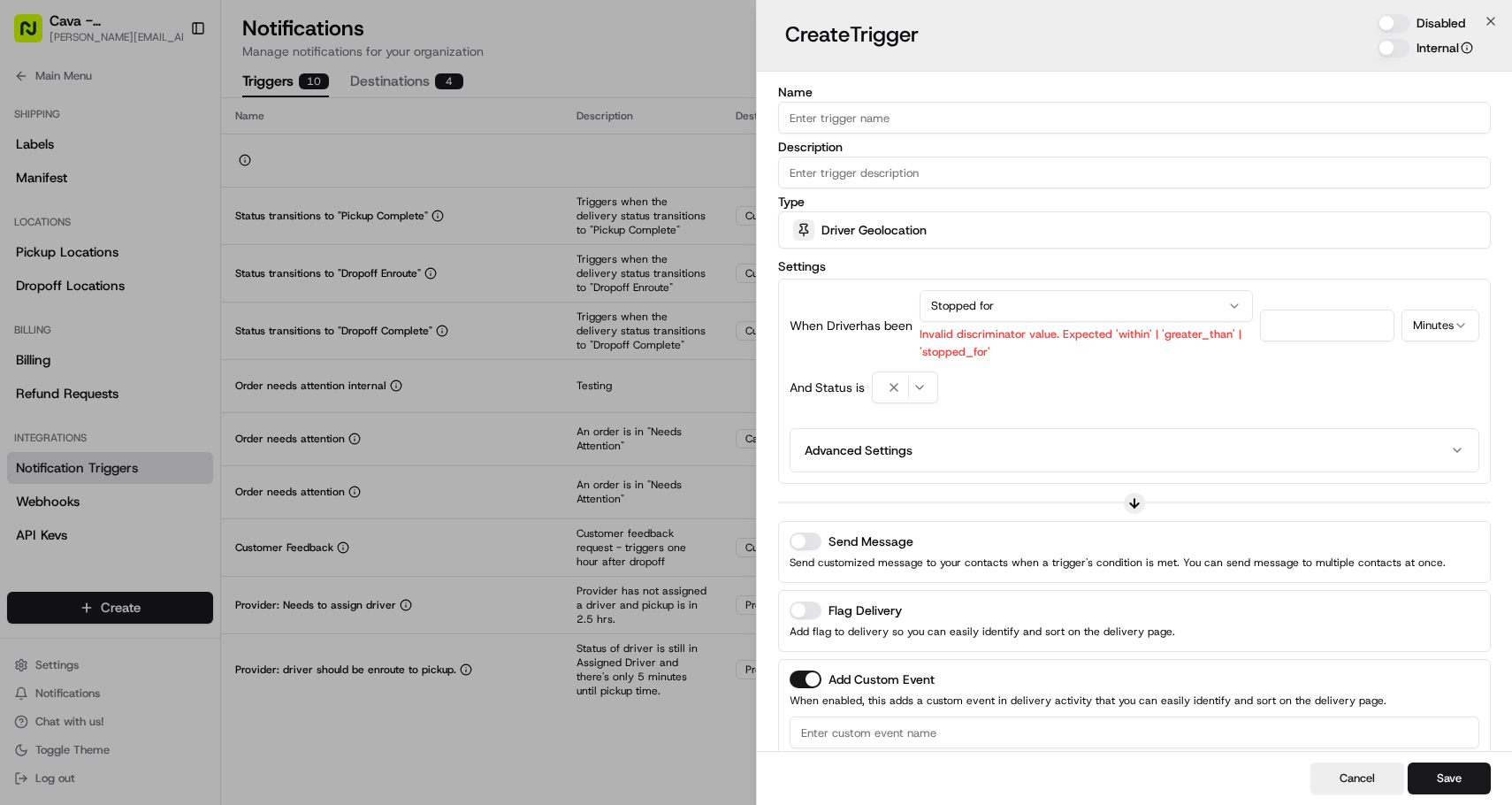 click at bounding box center (1327, 326) 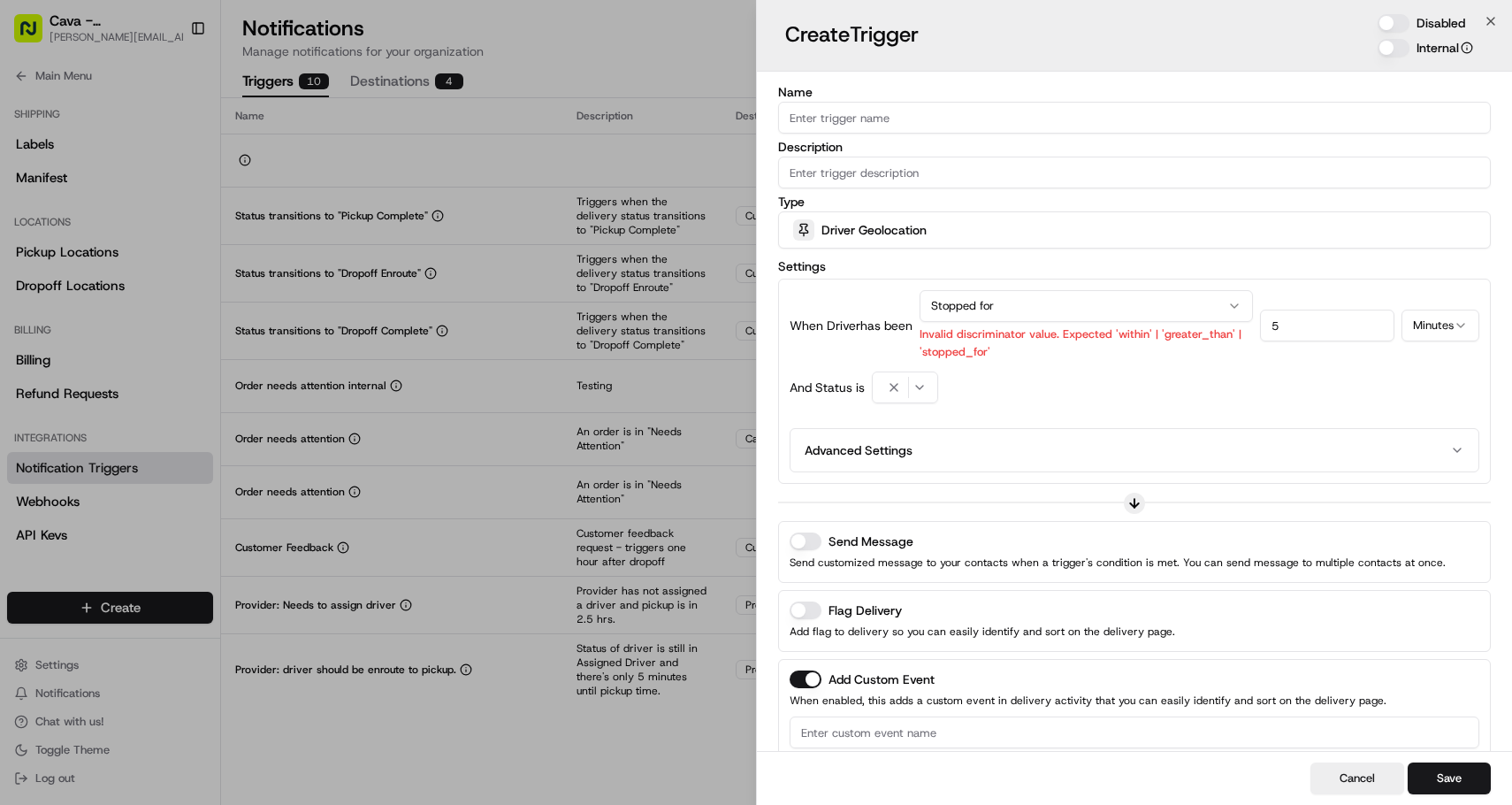 type on "5" 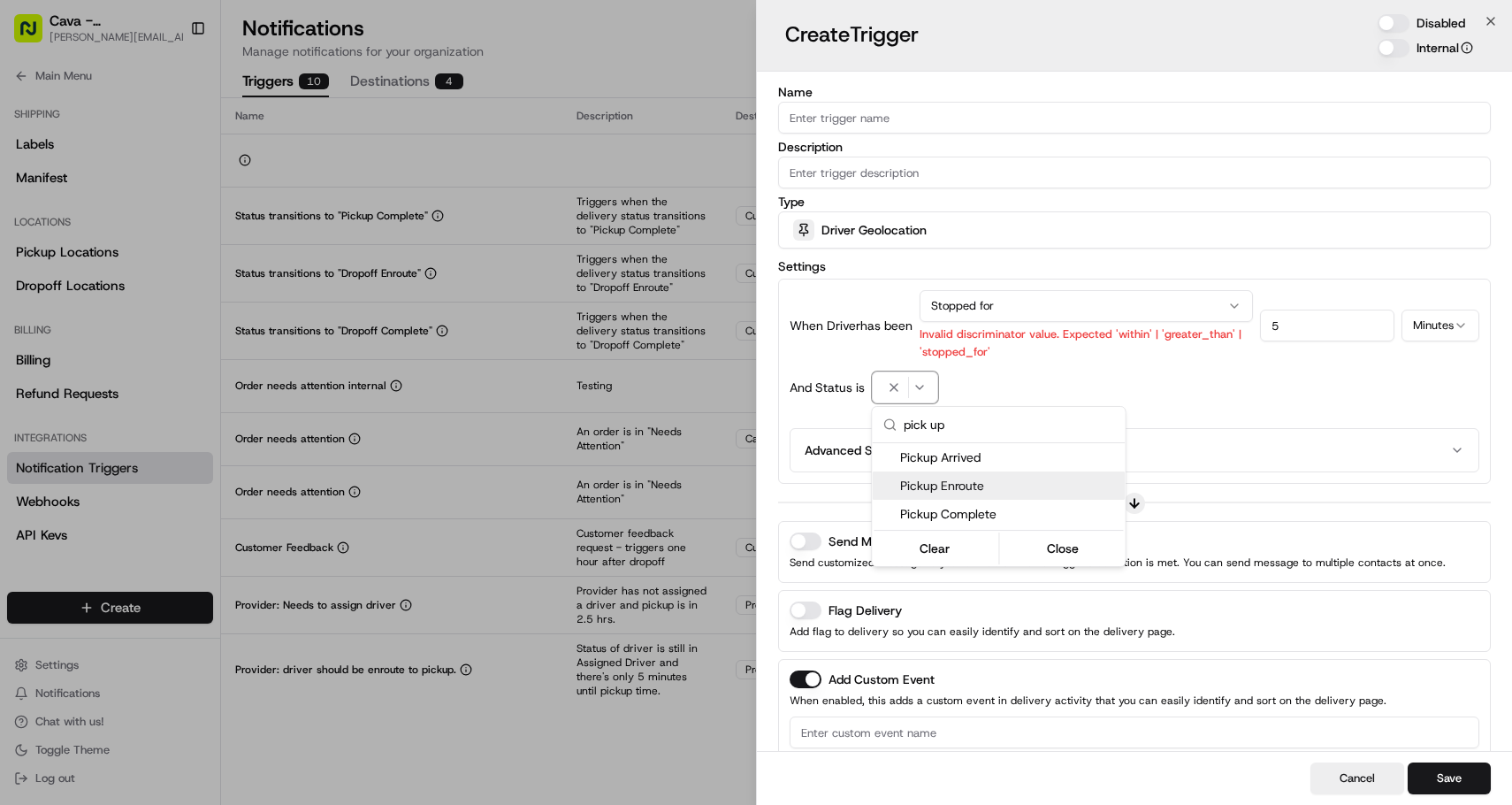 type on "pick up" 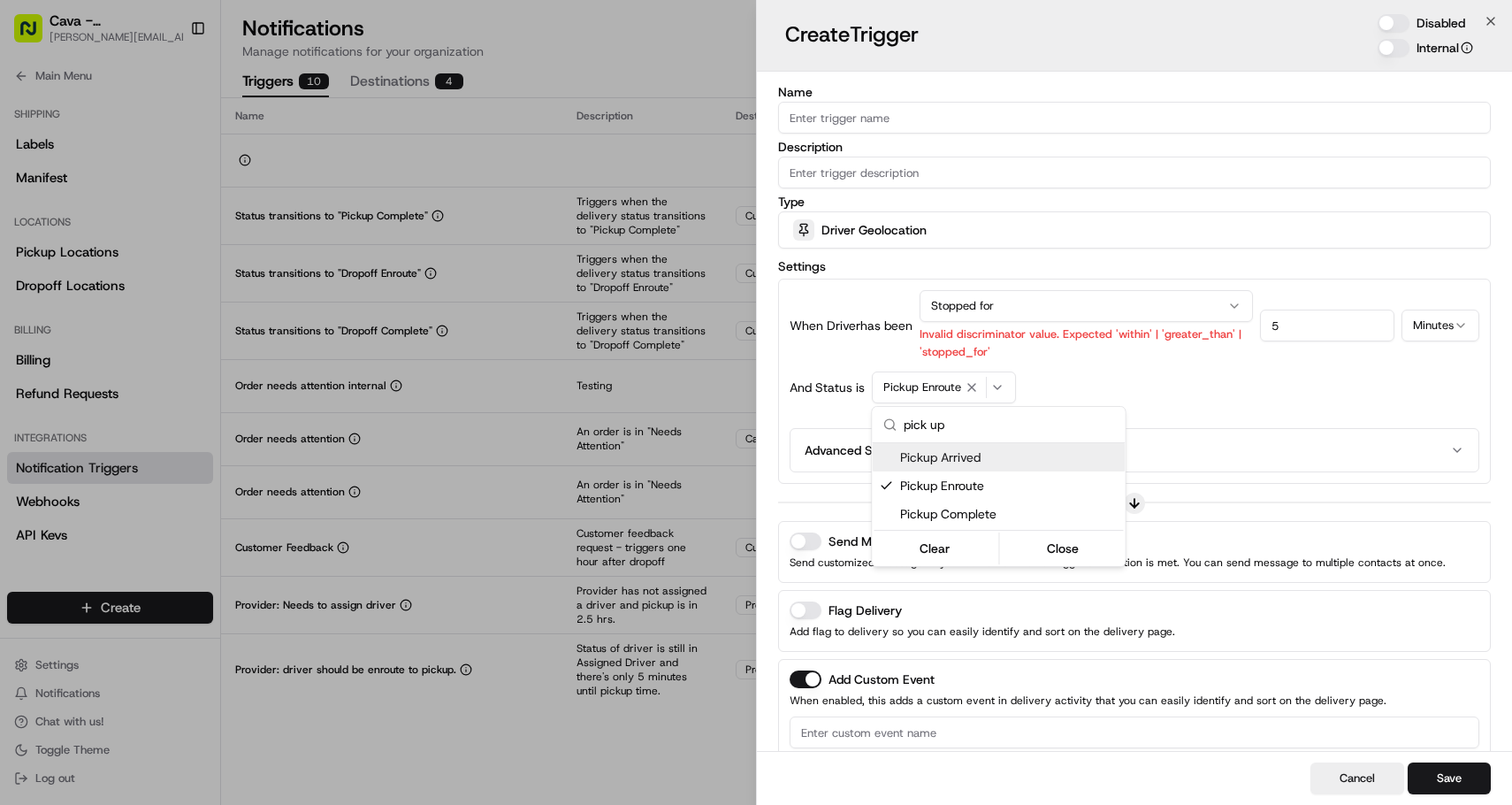 click at bounding box center (756, 402) 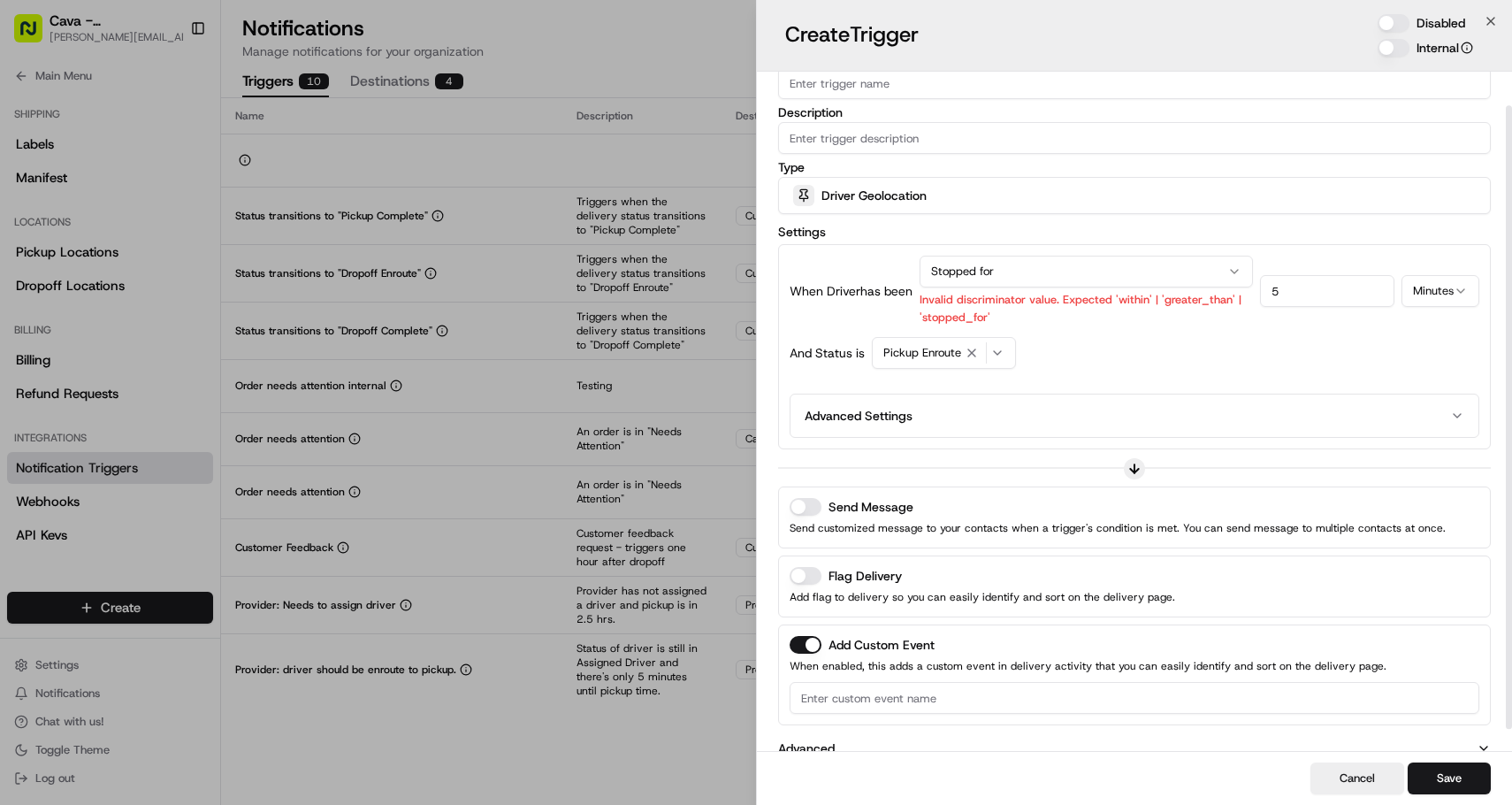 scroll, scrollTop: 40, scrollLeft: 0, axis: vertical 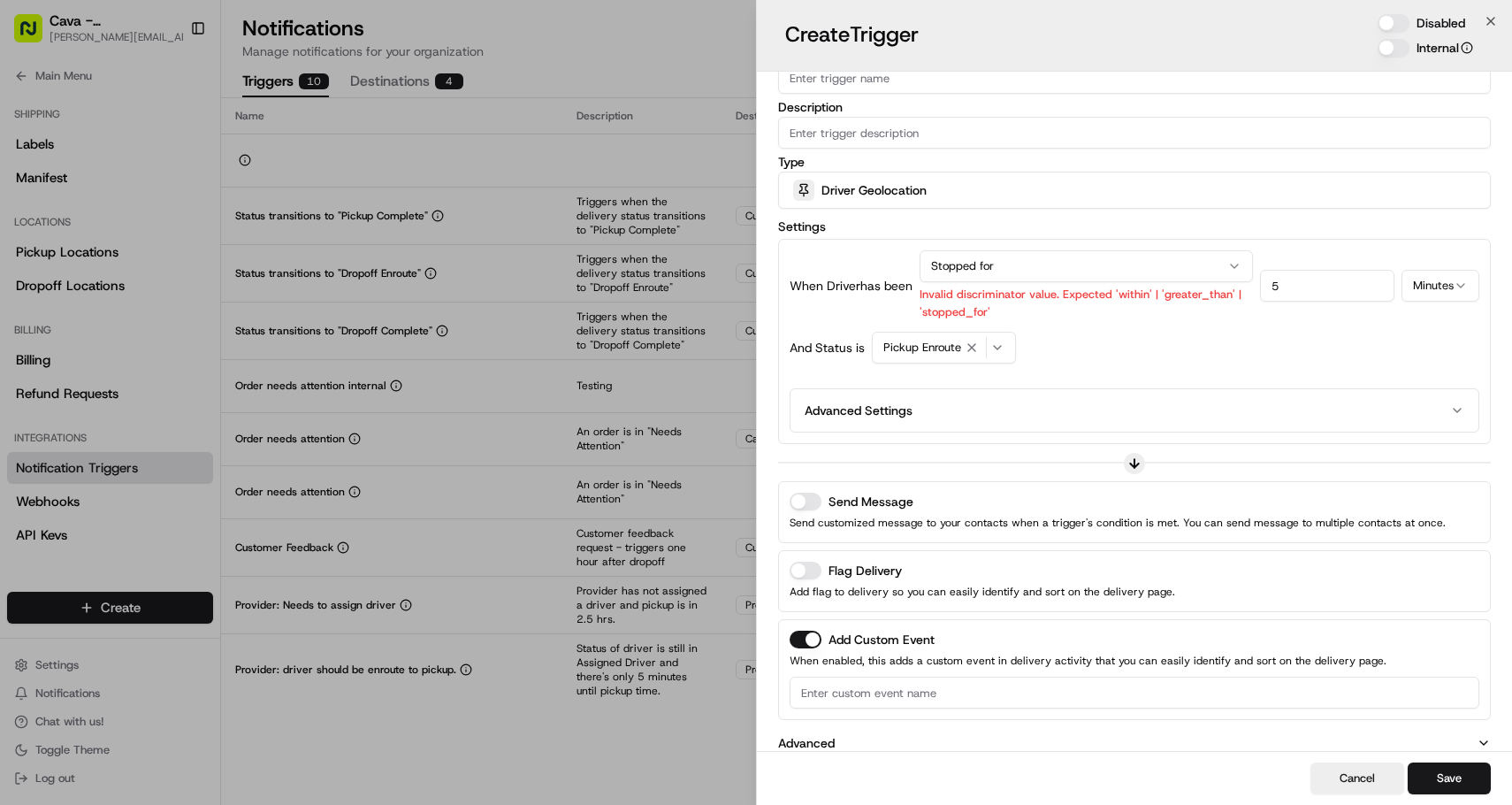 click on "Send customized message to your contacts when a trigger's condition is met. You can send message to multiple contacts at once." at bounding box center (1134, 523) 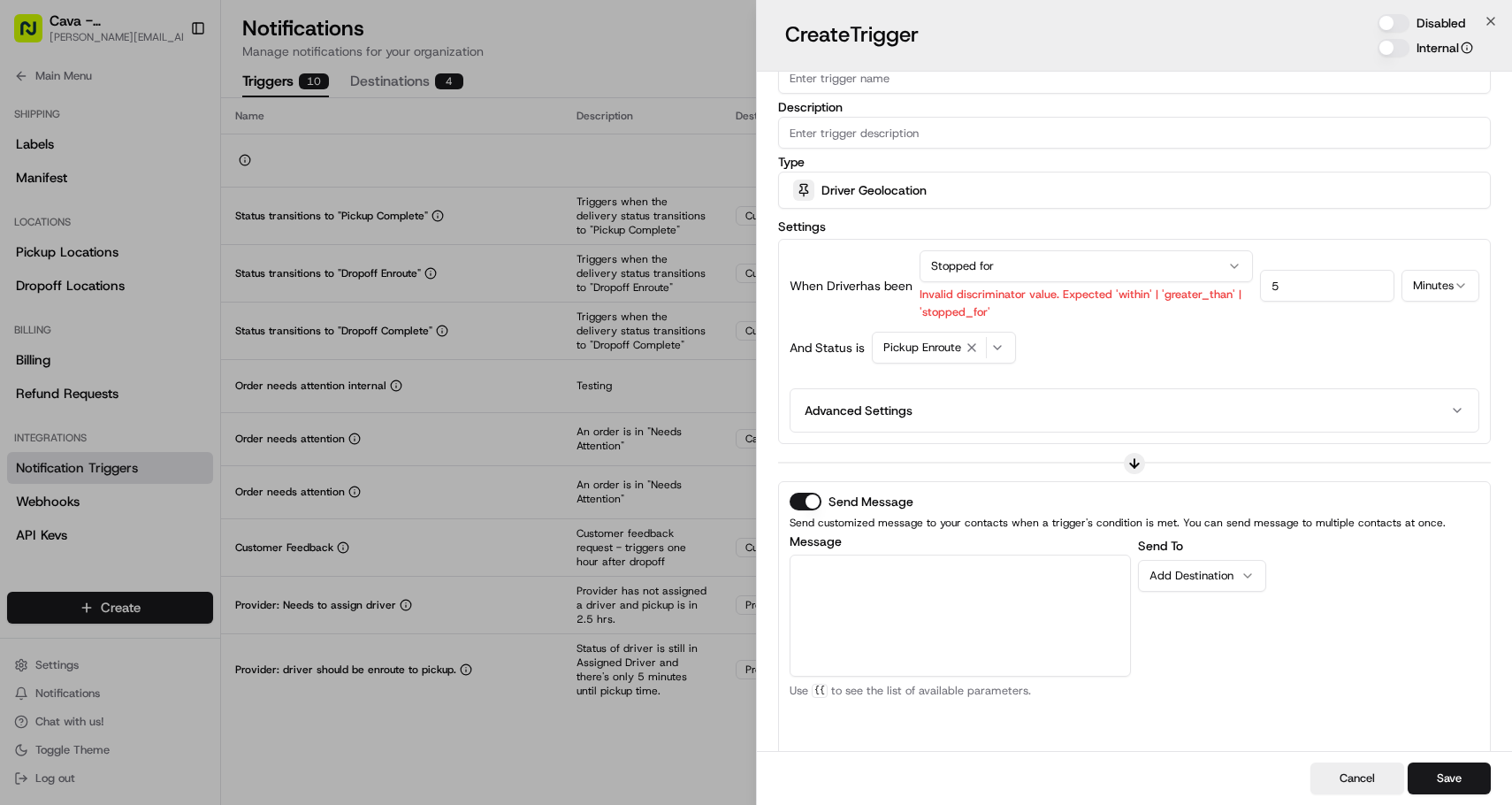 click on "Message" at bounding box center (960, 616) 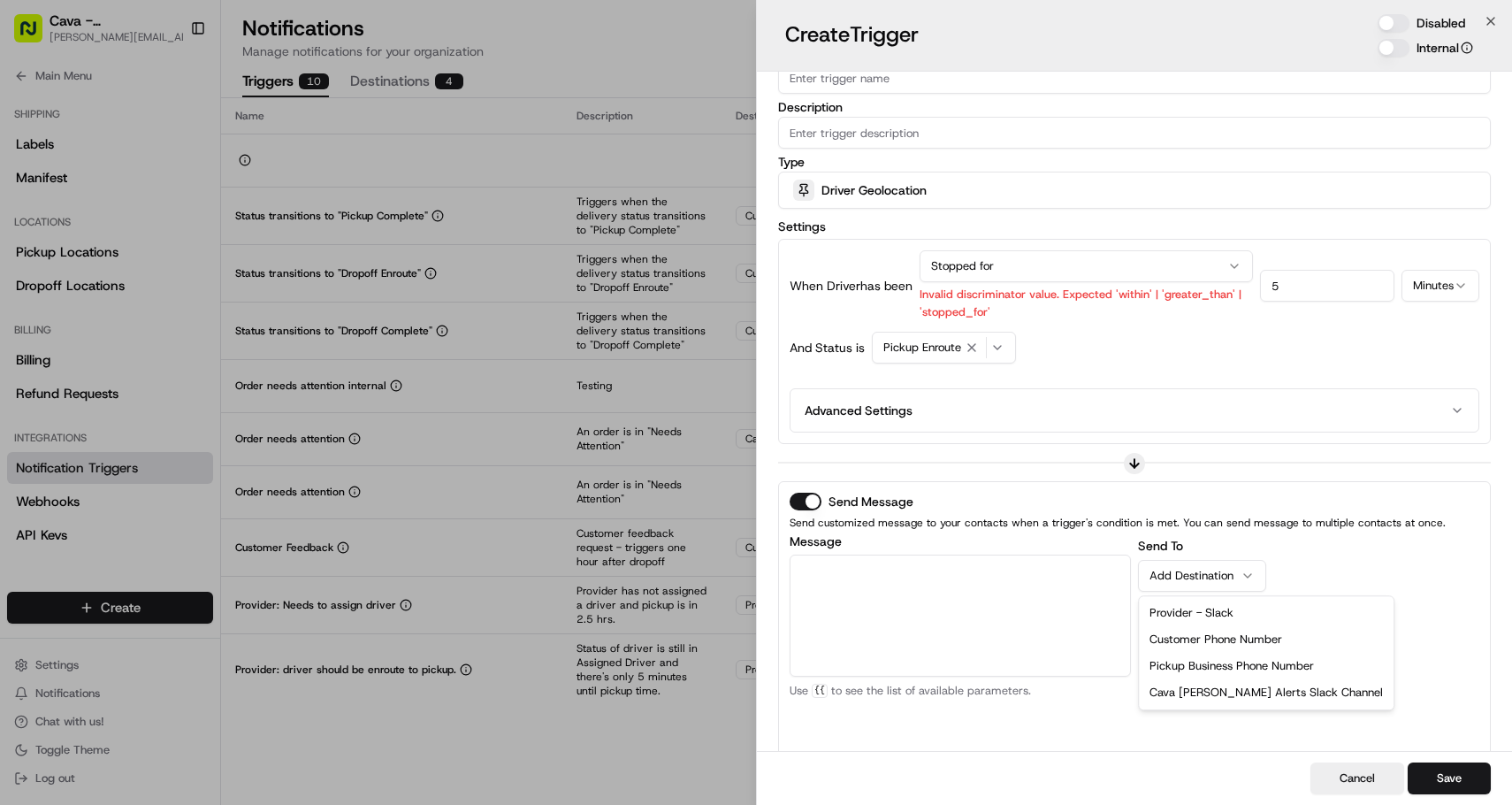 click on "Add Destination" at bounding box center [1195, 576] 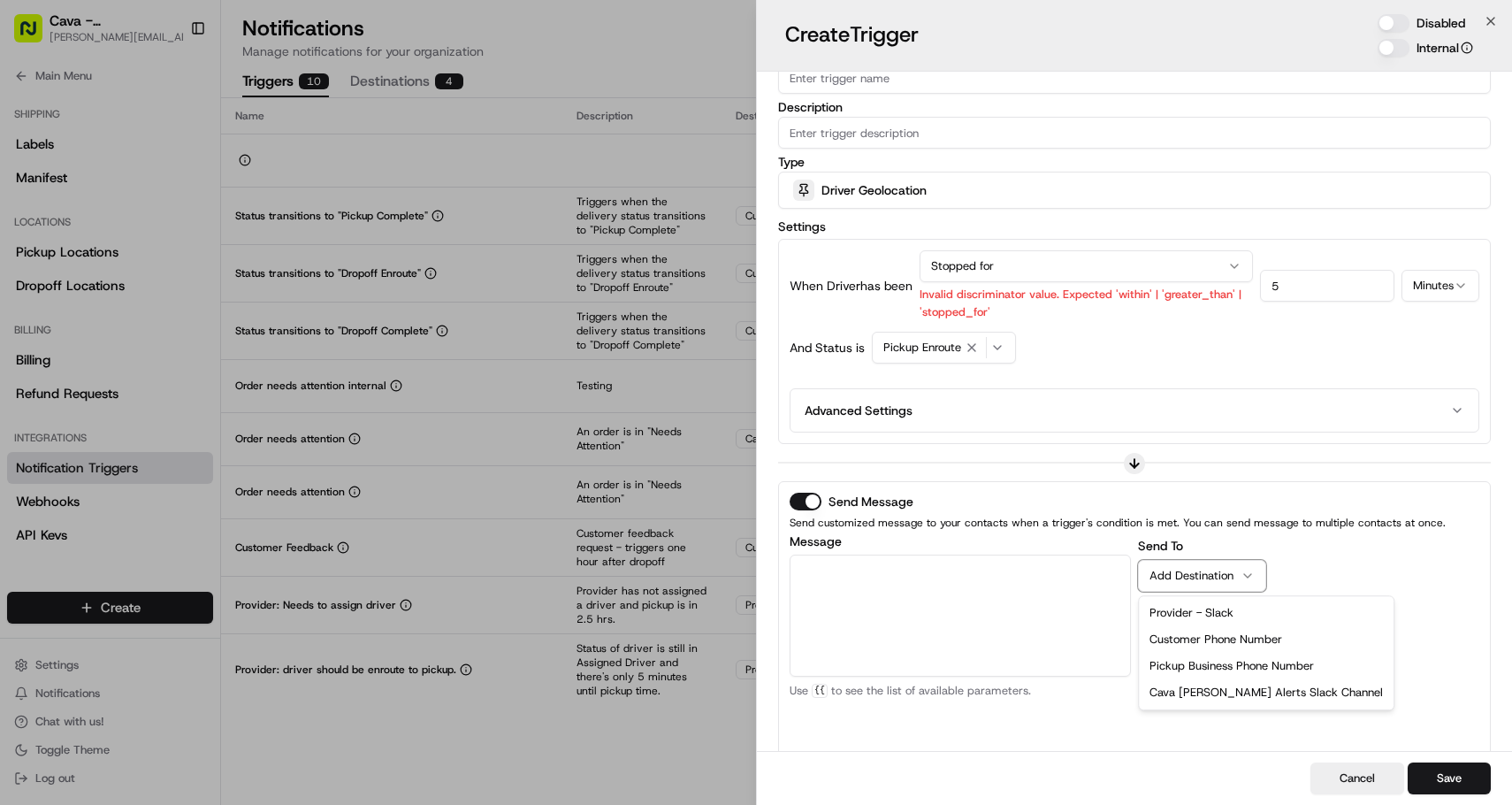 click on "When Driver  has been Stopped for Invalid discriminator value. Expected 'within' | 'greater_than' | 'stopped_for' 5 Minutes And Status is Pickup Enroute Advanced Settings" at bounding box center (1134, 341) 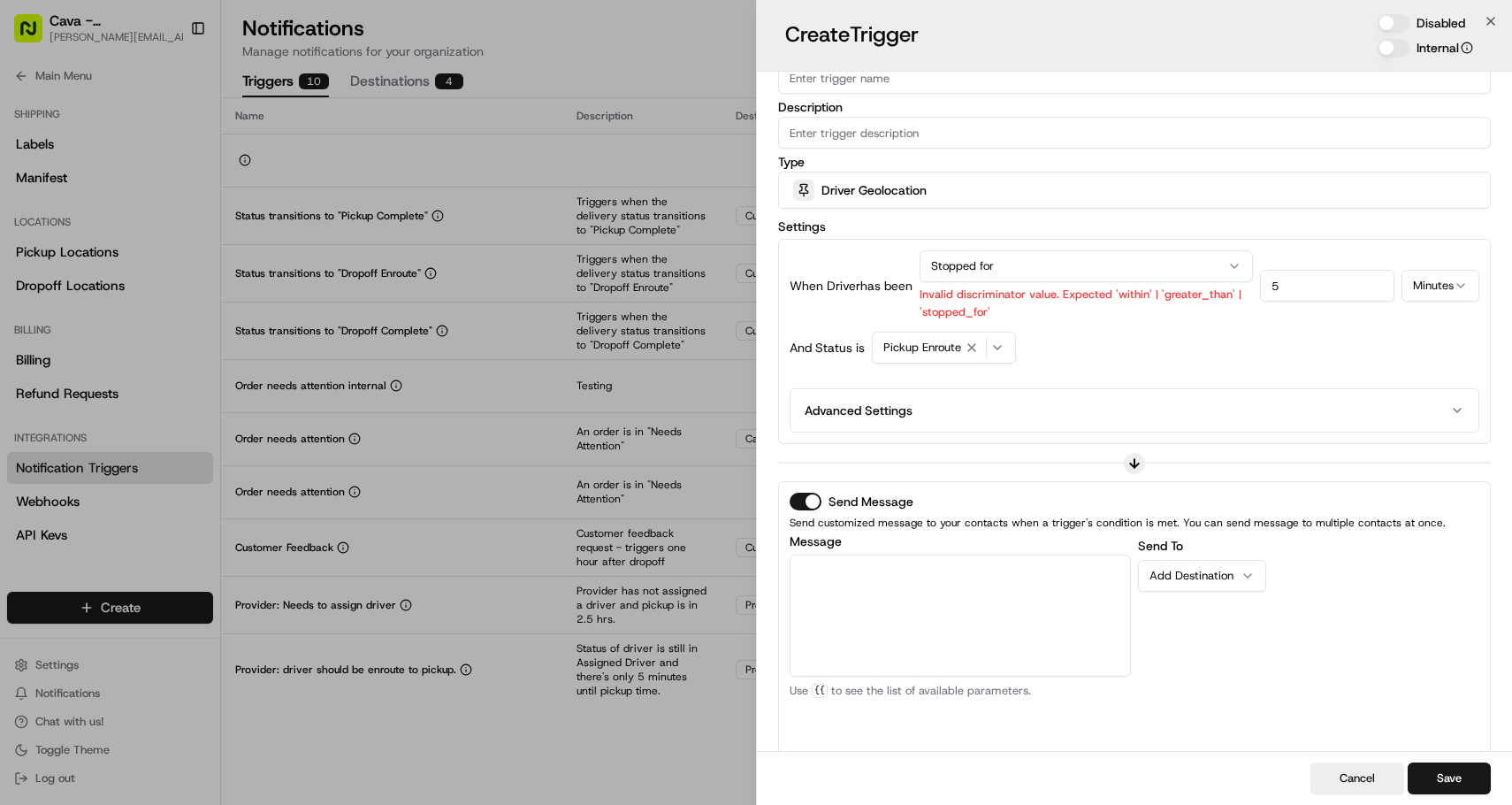 click on "Driver Geolocation" at bounding box center (1134, 190) 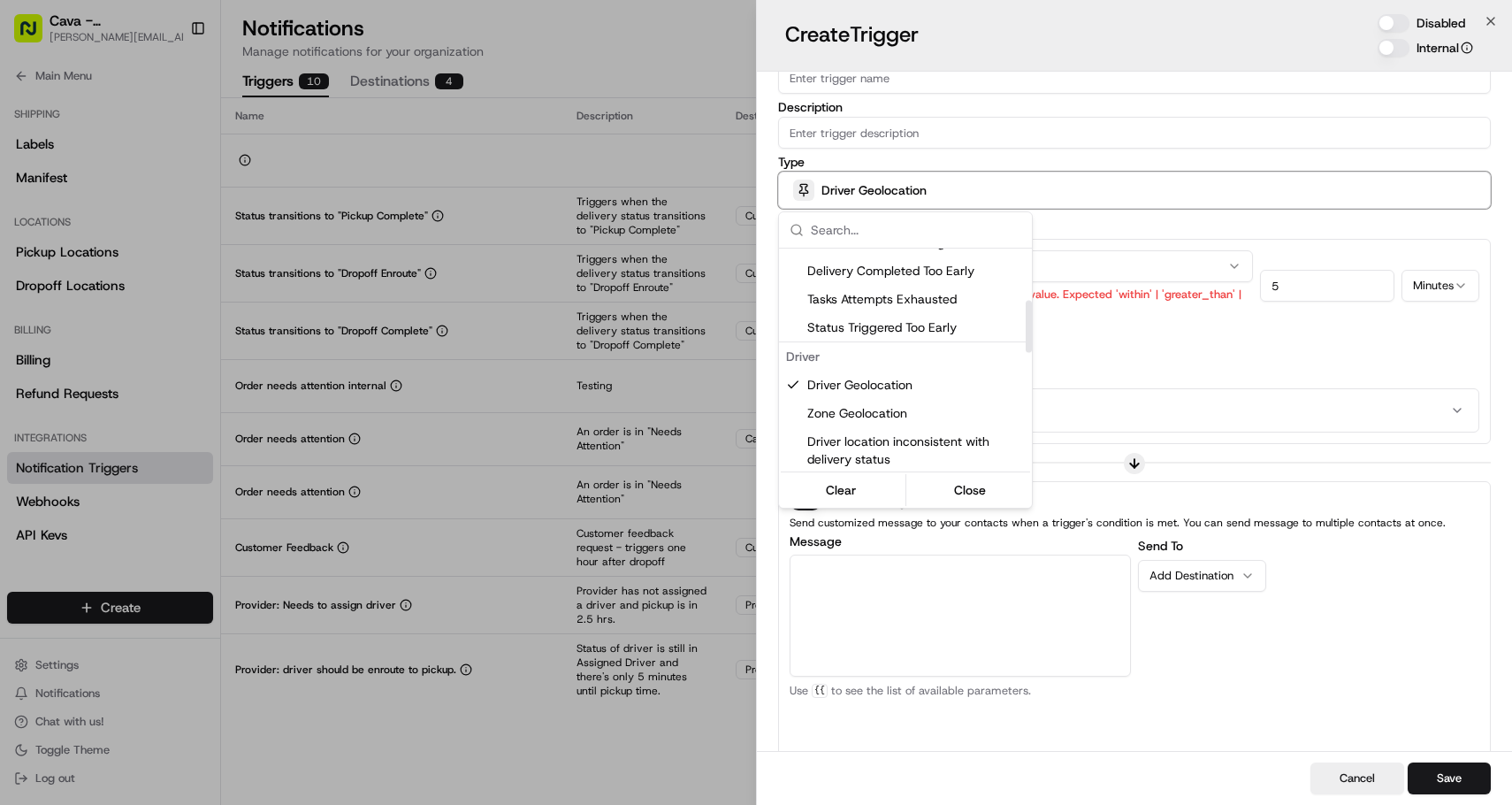 scroll, scrollTop: 295, scrollLeft: 0, axis: vertical 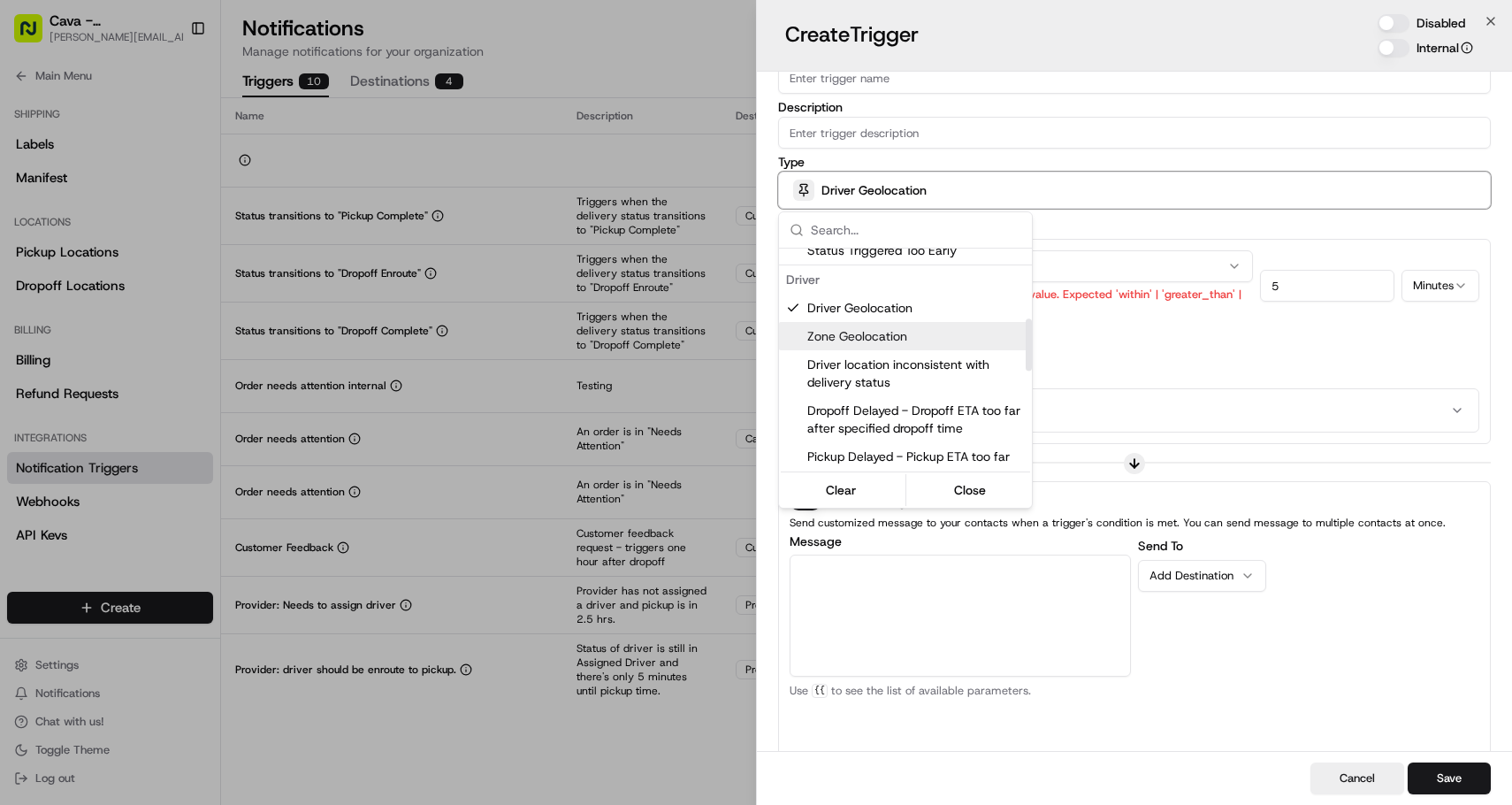 click on "Zone Geolocation" at bounding box center (916, 336) 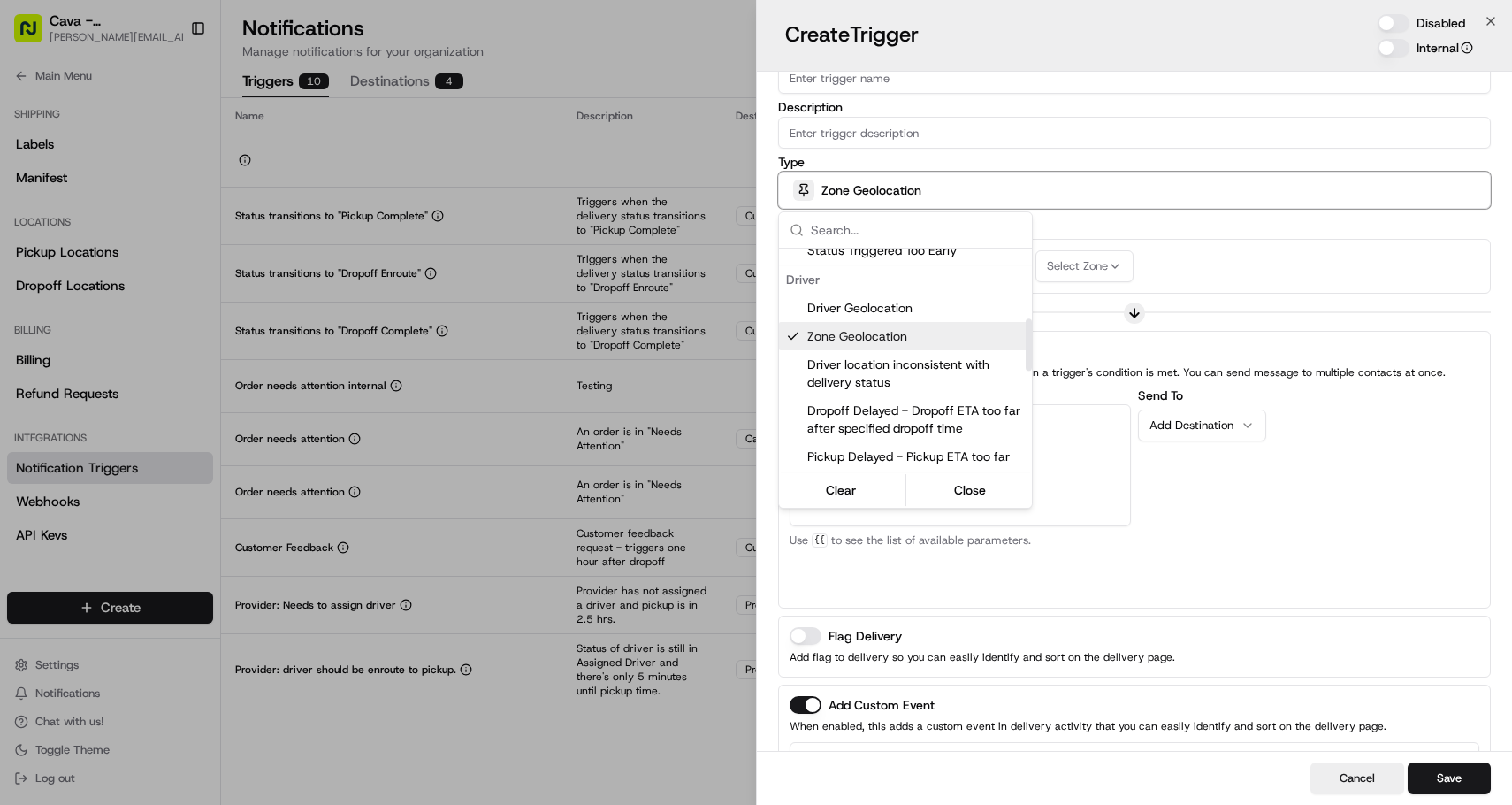 click at bounding box center (756, 402) 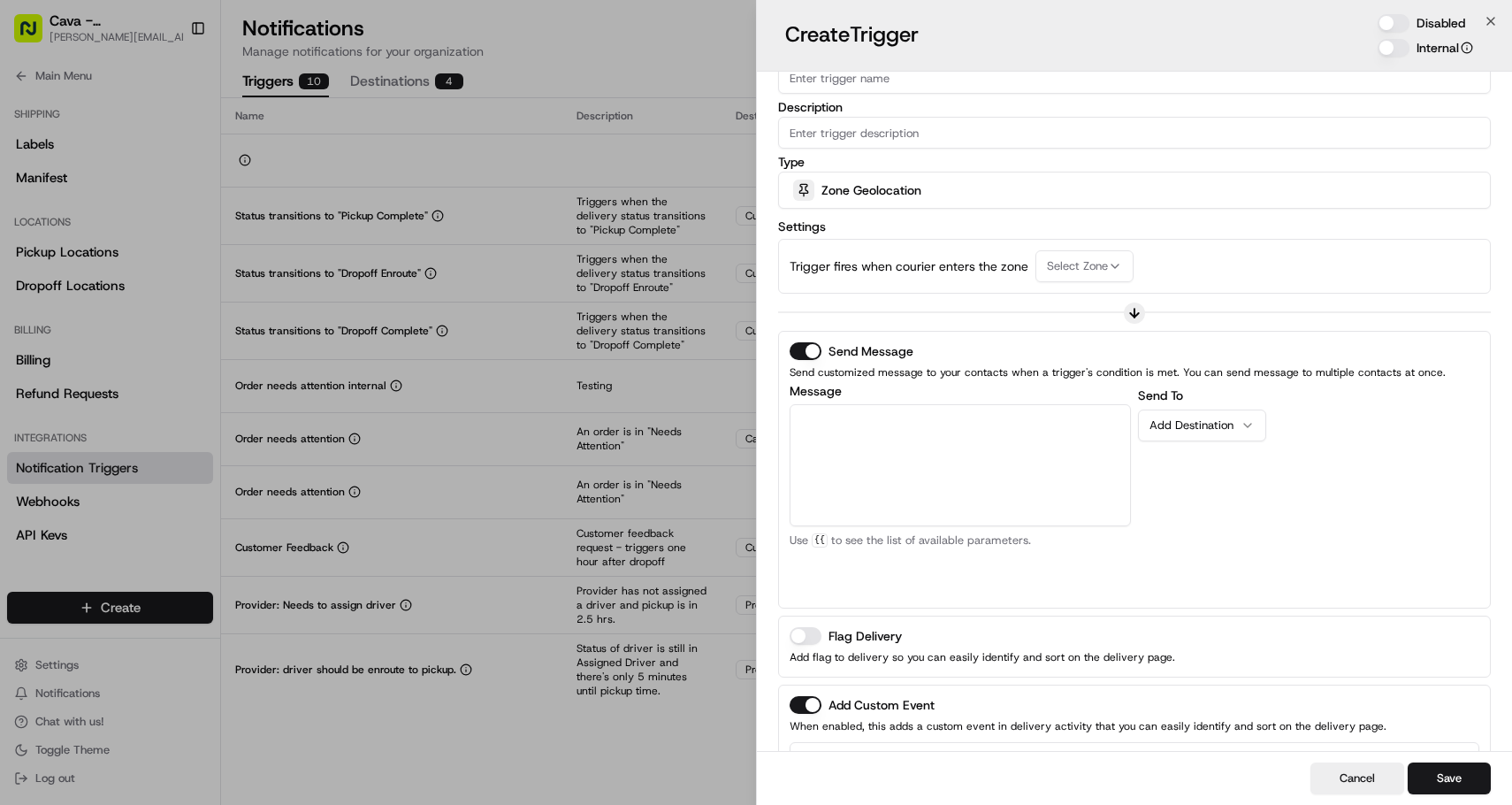 click on "Select Zone" at bounding box center [1077, 266] 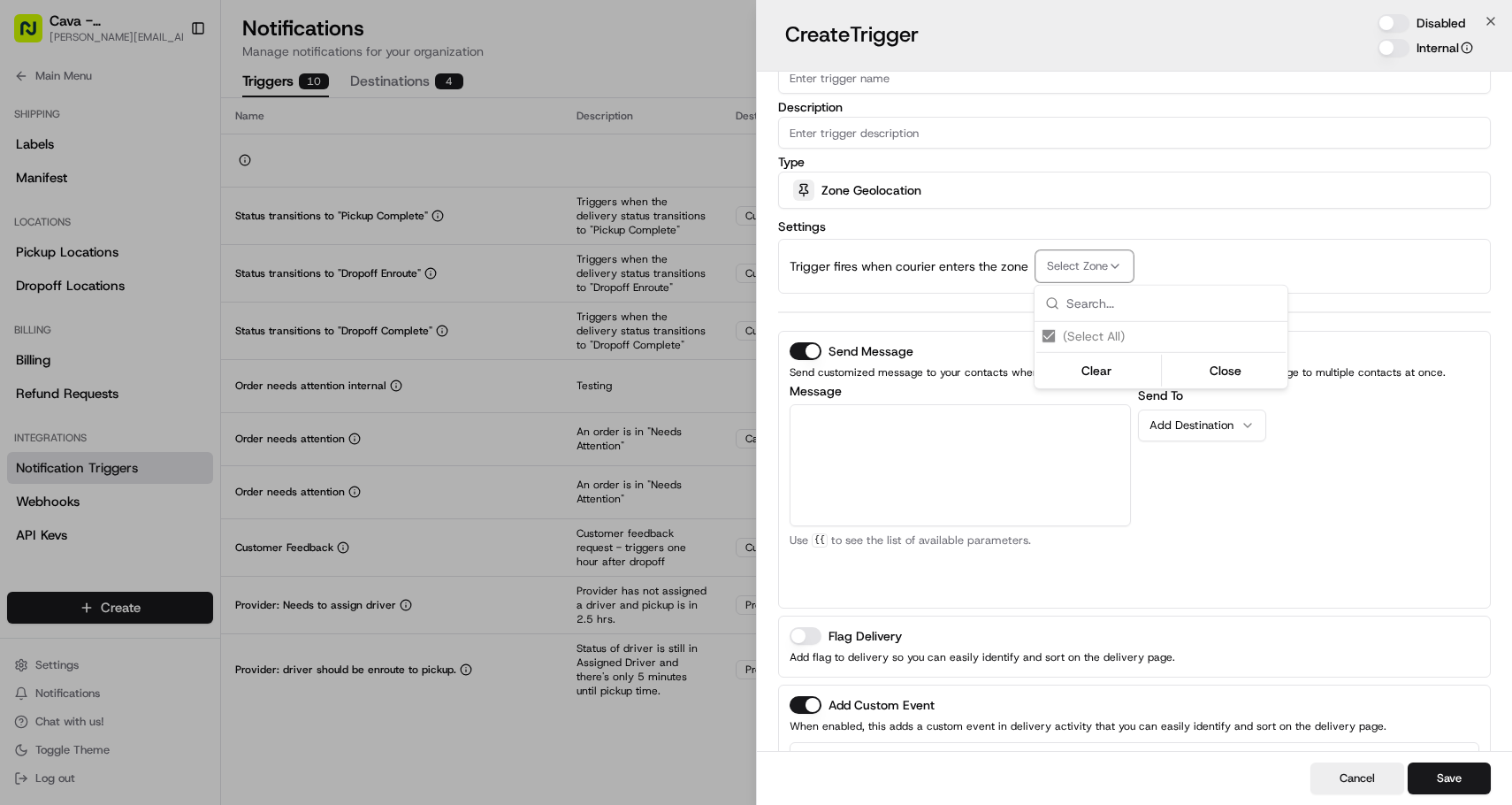 click at bounding box center (756, 402) 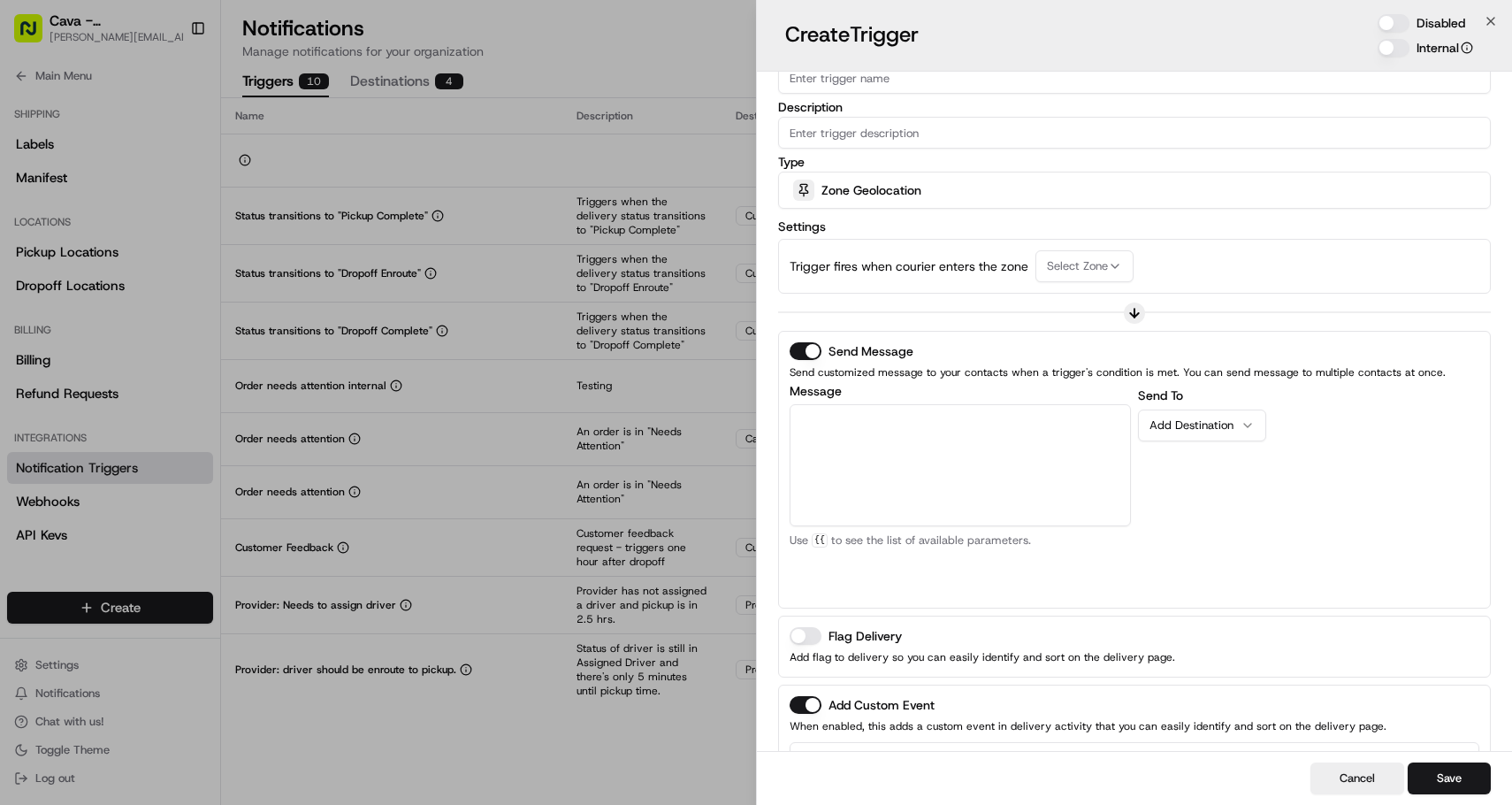 click on "Zone Geolocation" at bounding box center [1134, 190] 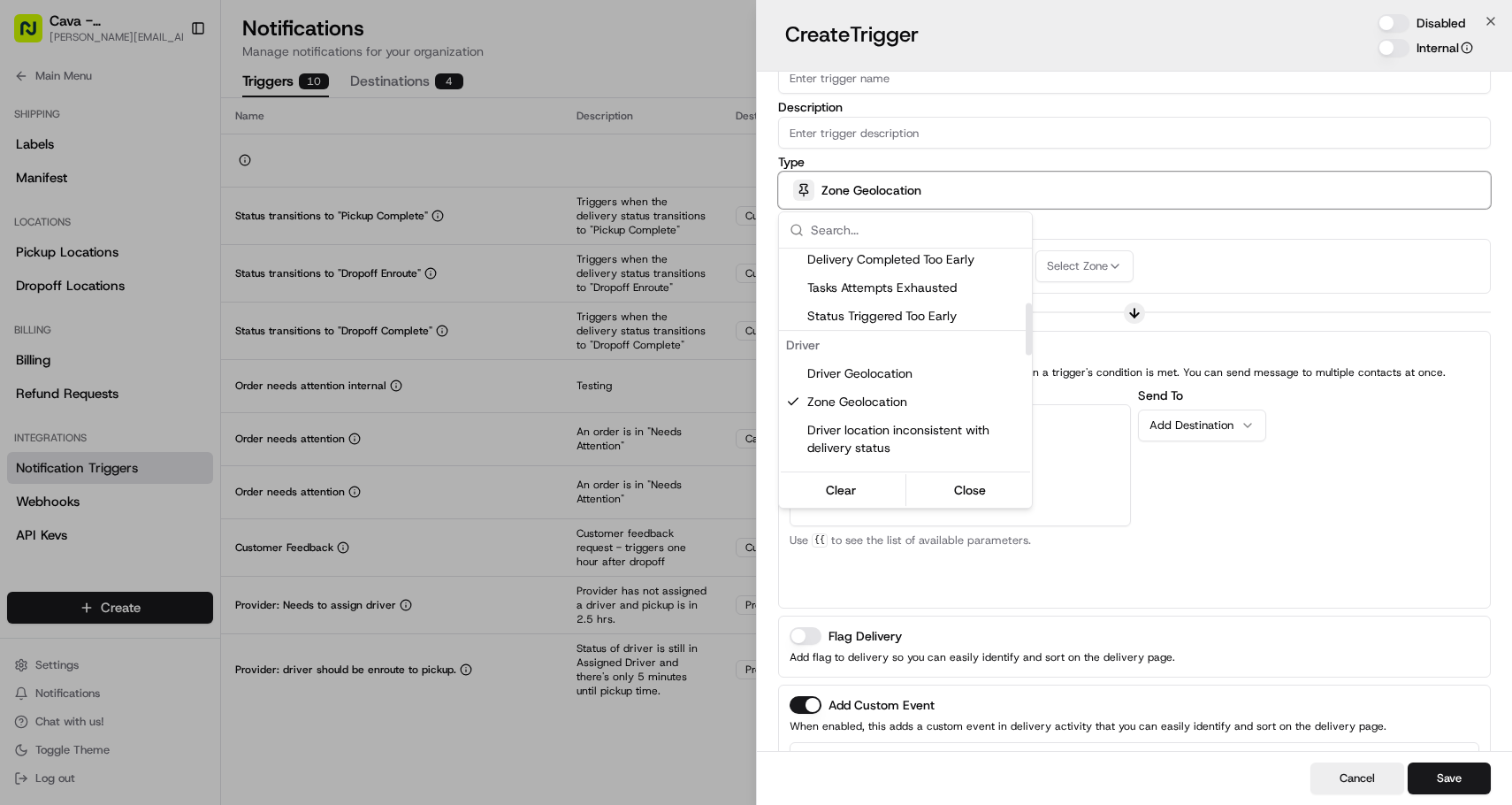 scroll, scrollTop: 230, scrollLeft: 0, axis: vertical 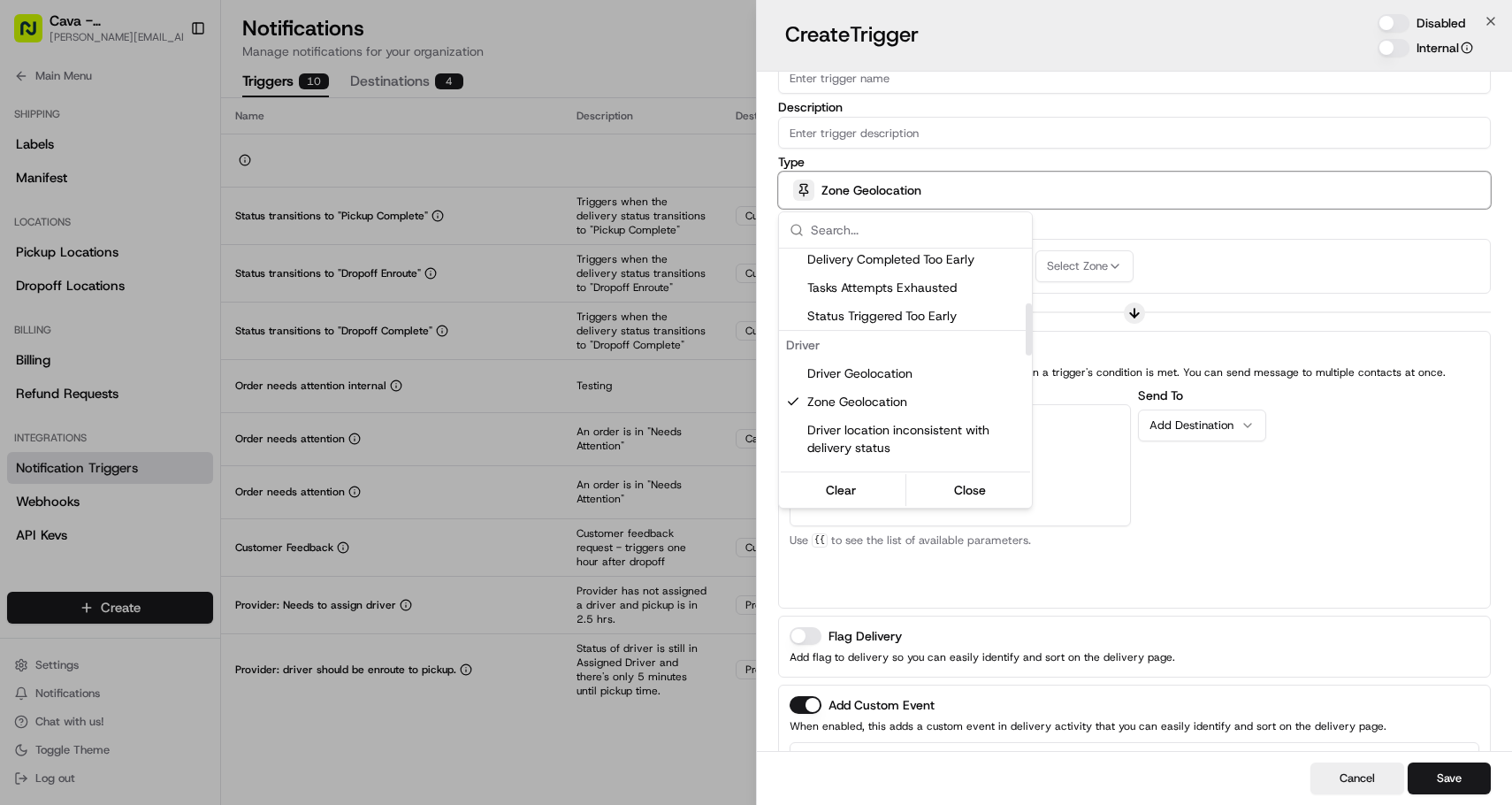 drag, startPoint x: 1031, startPoint y: 281, endPoint x: 1022, endPoint y: 335, distance: 54.74486 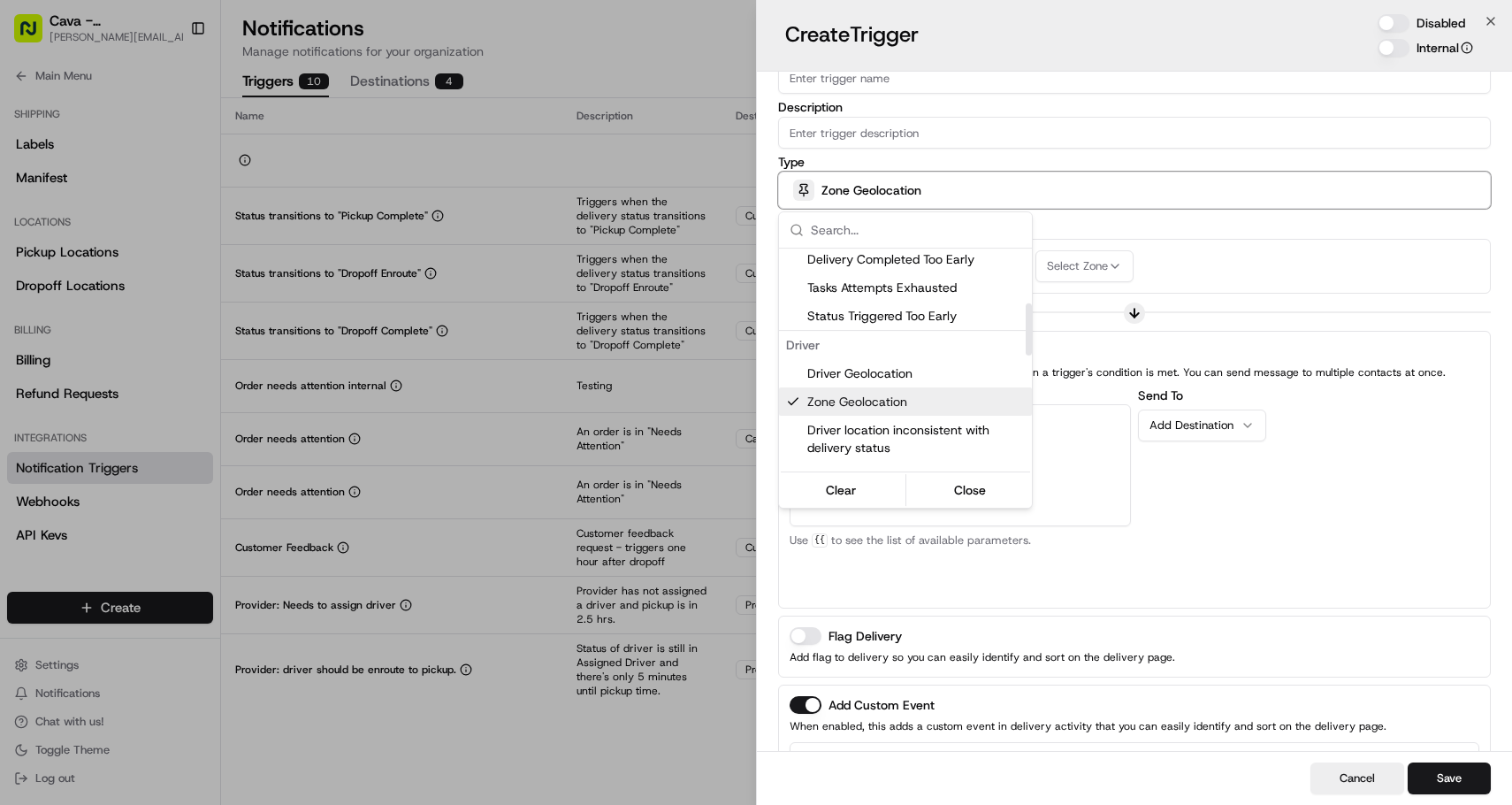 click on "Zone Geolocation" at bounding box center (916, 402) 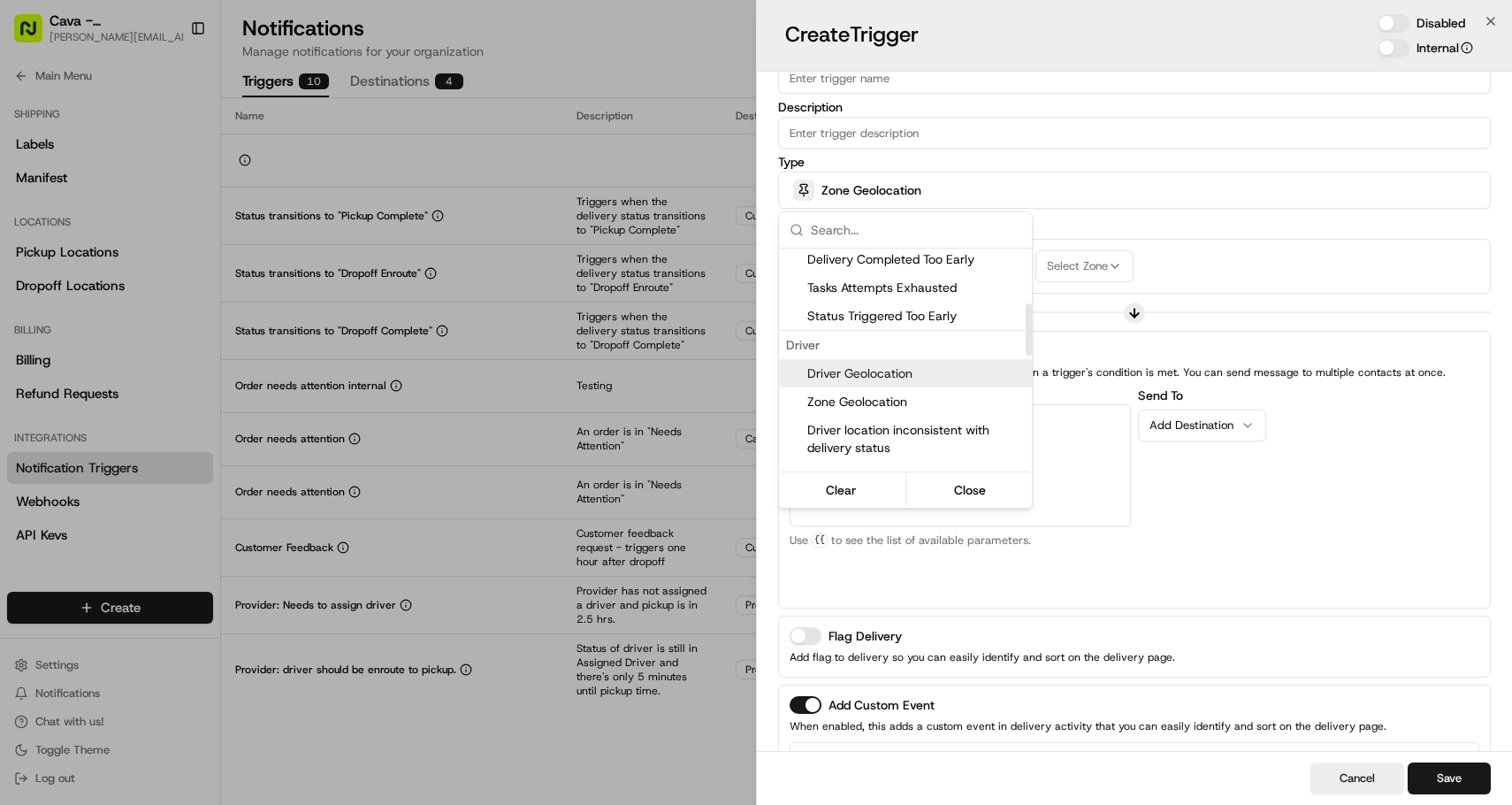click at bounding box center [756, 402] 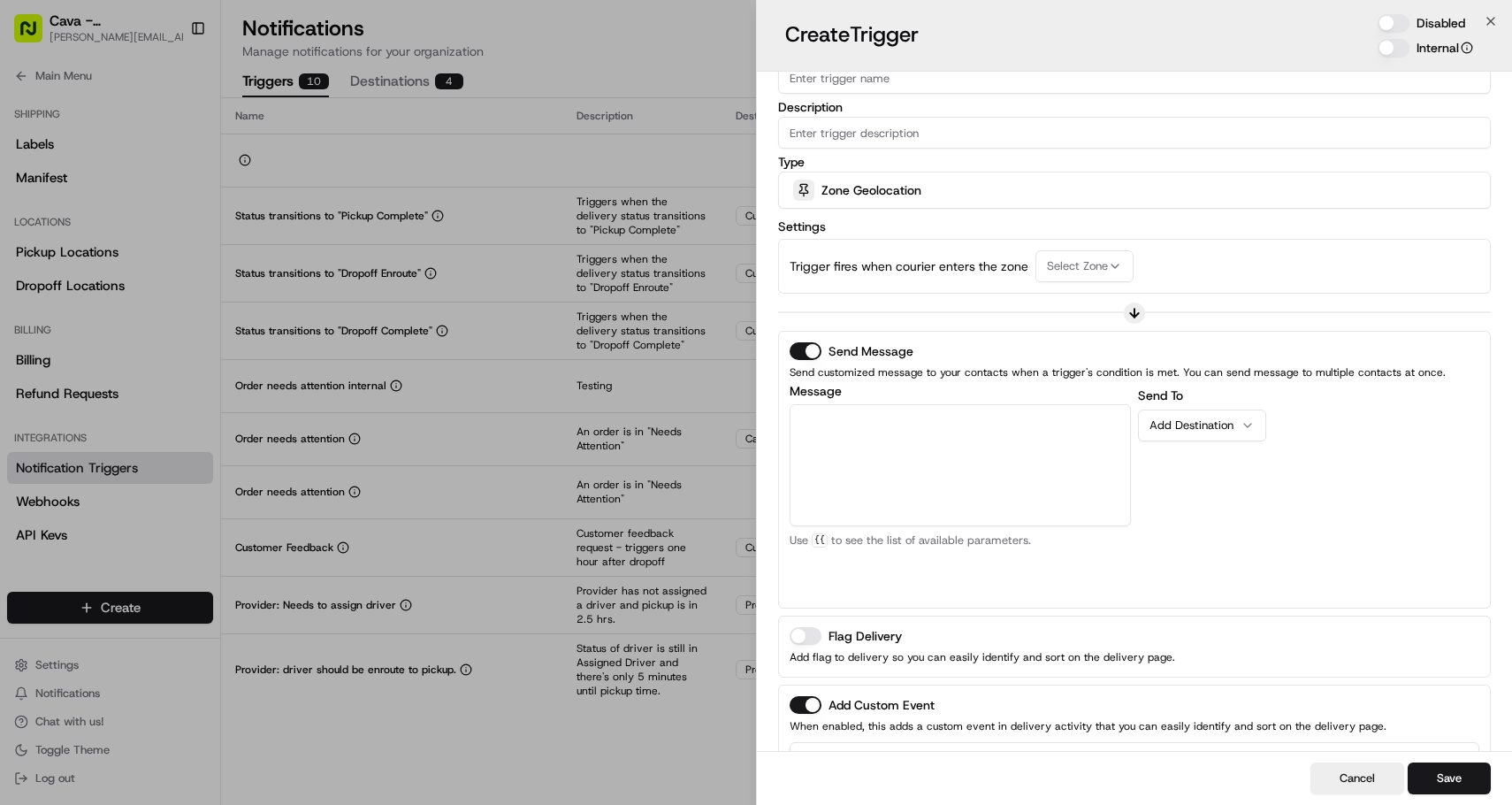 click on "Select Zone" at bounding box center [1077, 266] 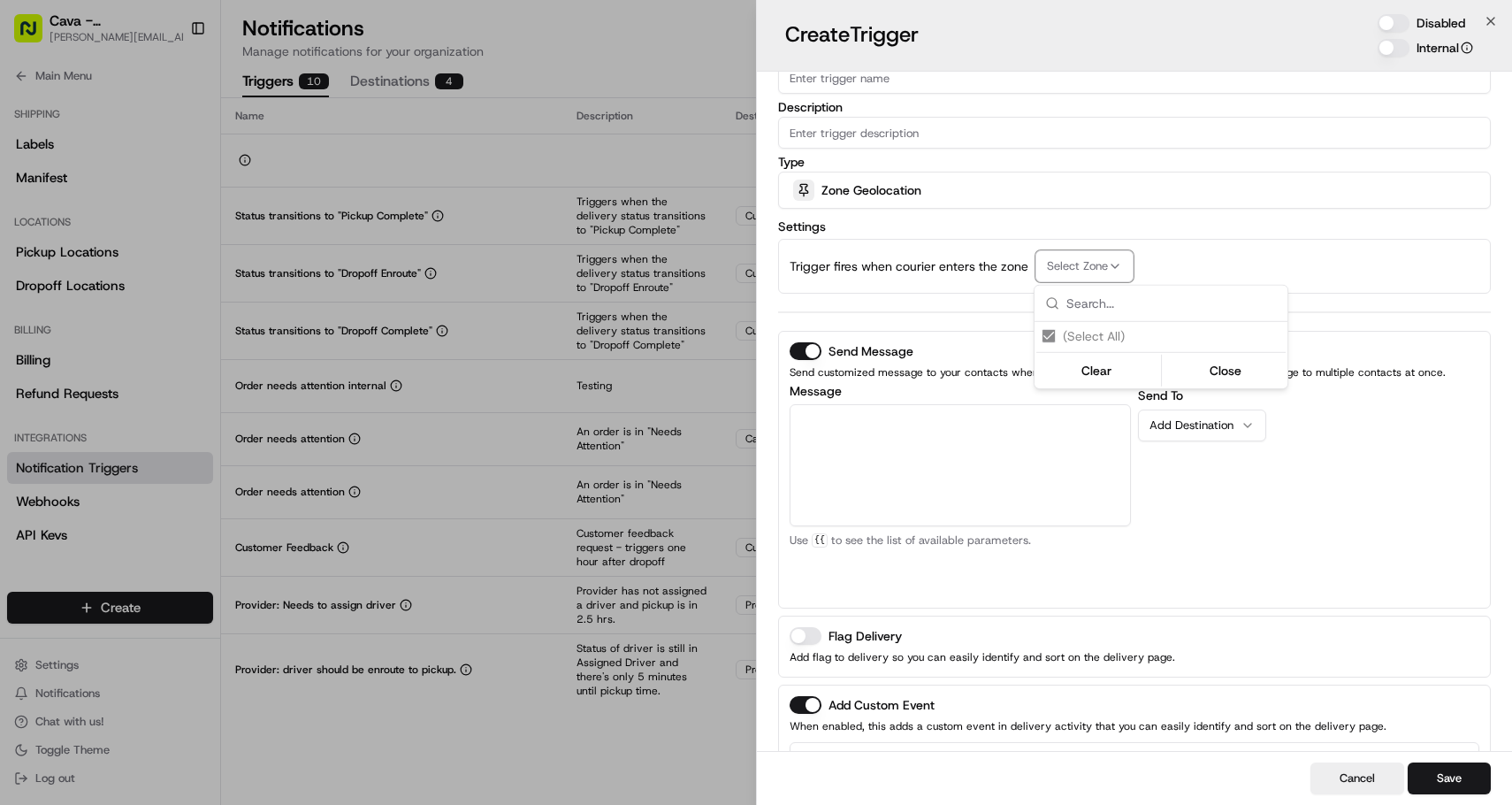 drag, startPoint x: 1076, startPoint y: 334, endPoint x: 1093, endPoint y: 335, distance: 17.029386 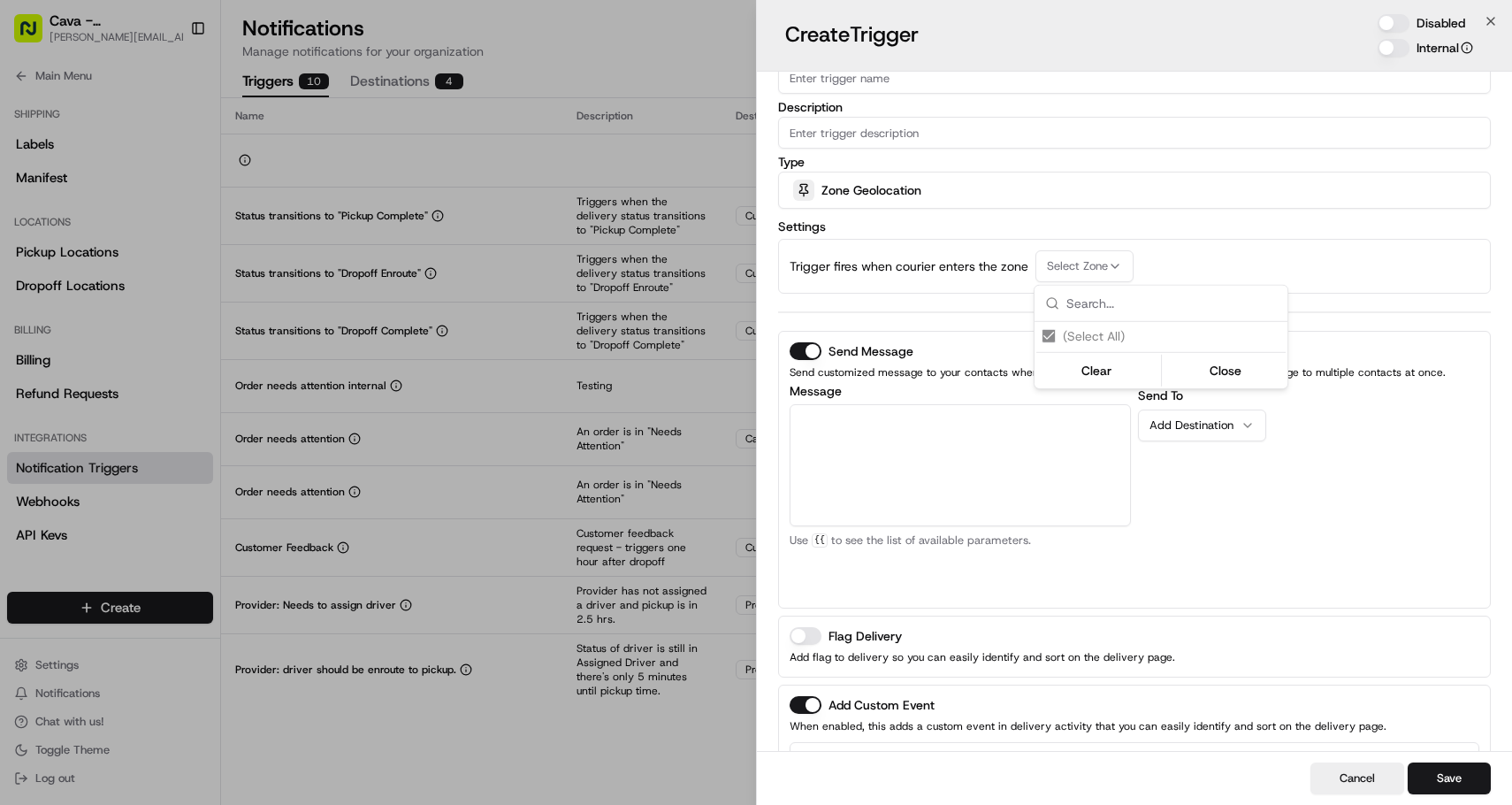 click at bounding box center (756, 402) 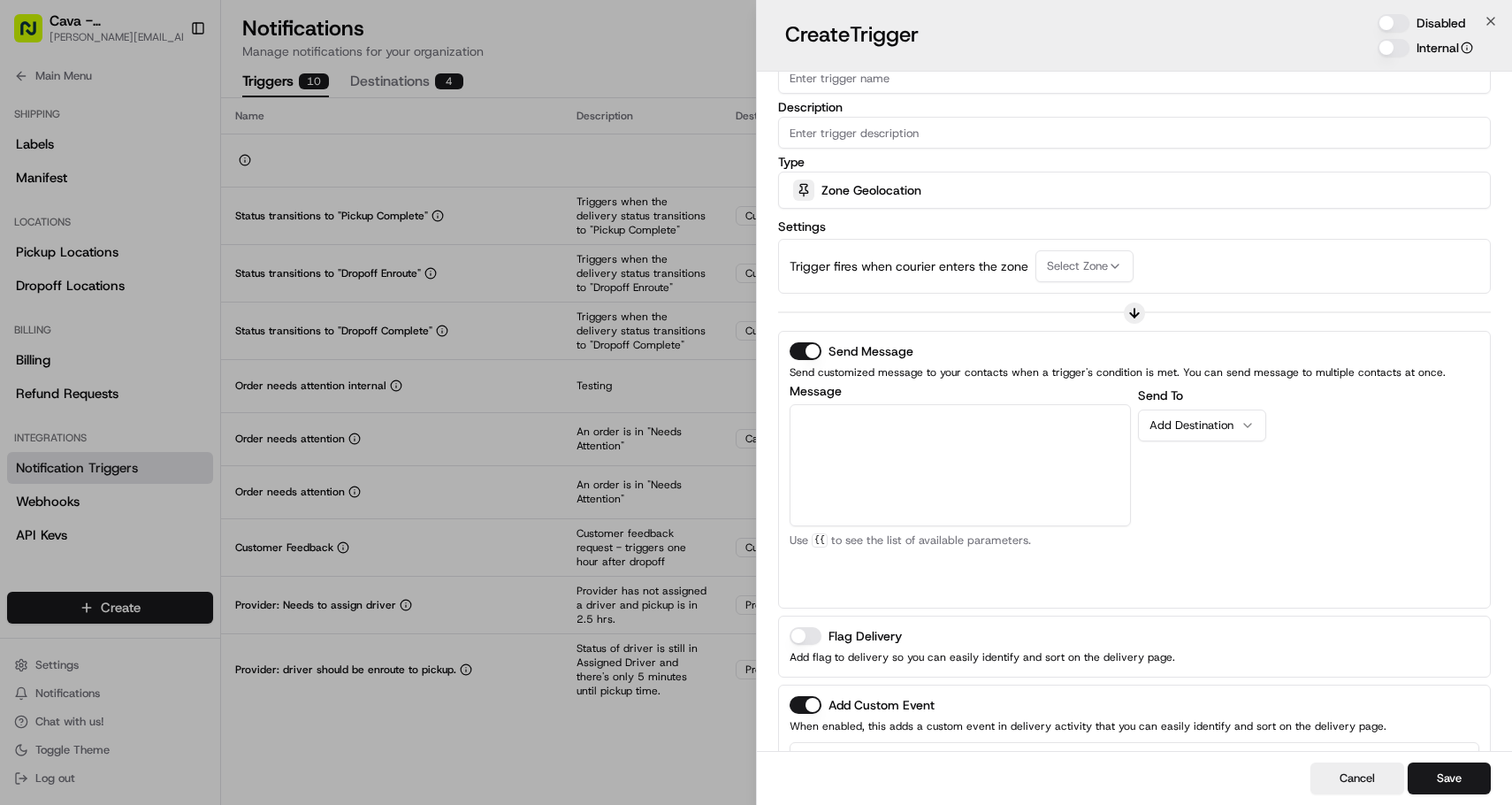 click on "Message" at bounding box center (960, 465) 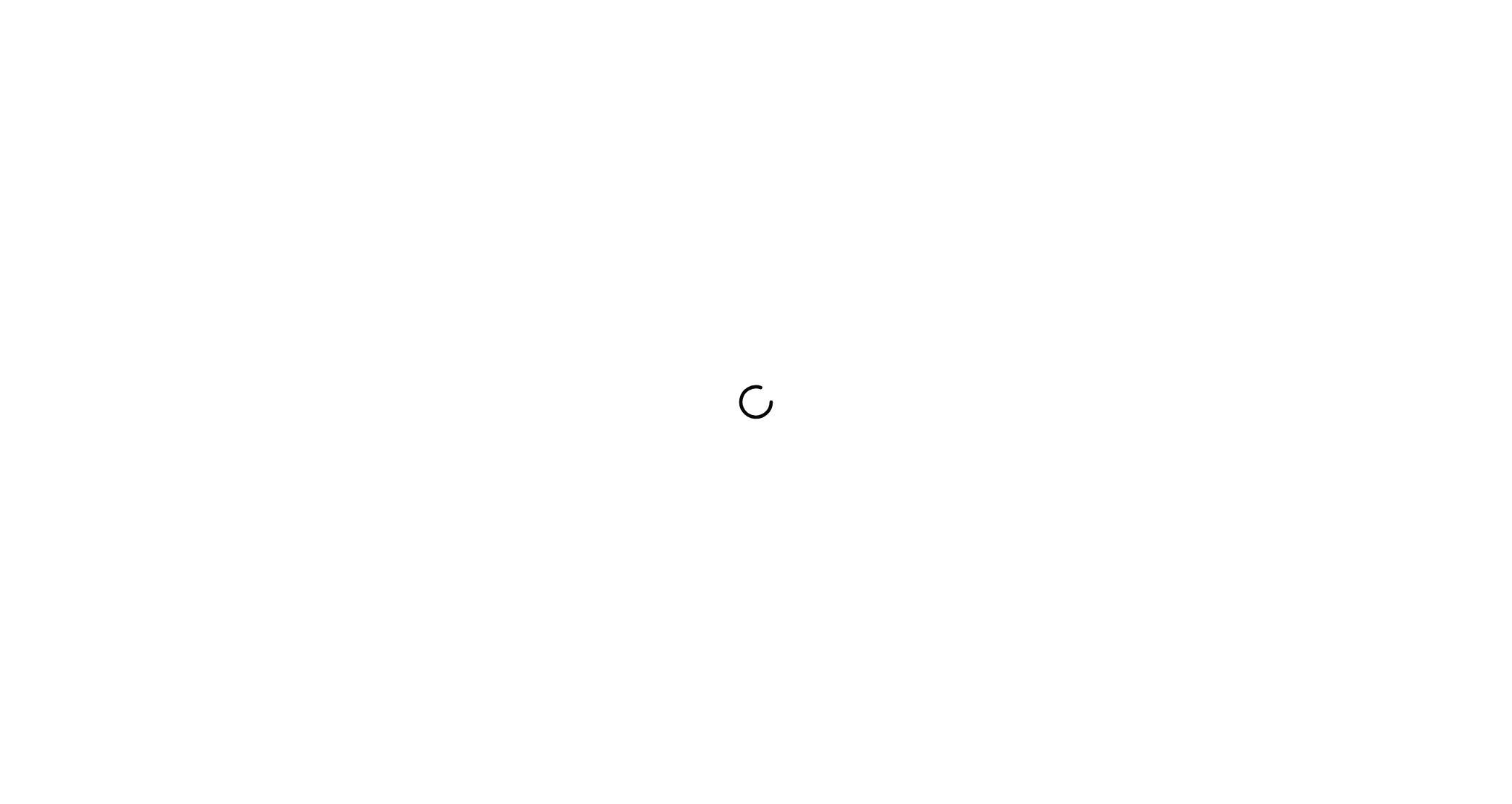 scroll, scrollTop: 0, scrollLeft: 0, axis: both 